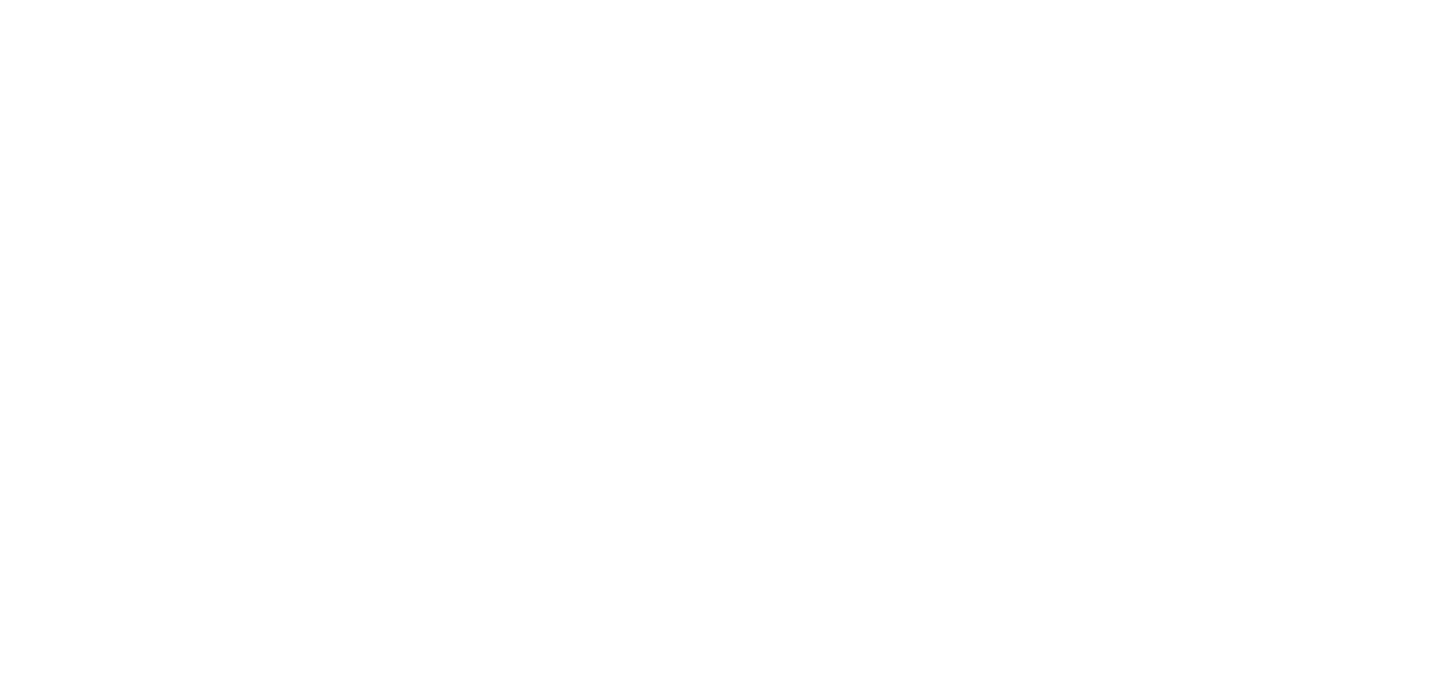 scroll, scrollTop: 0, scrollLeft: 0, axis: both 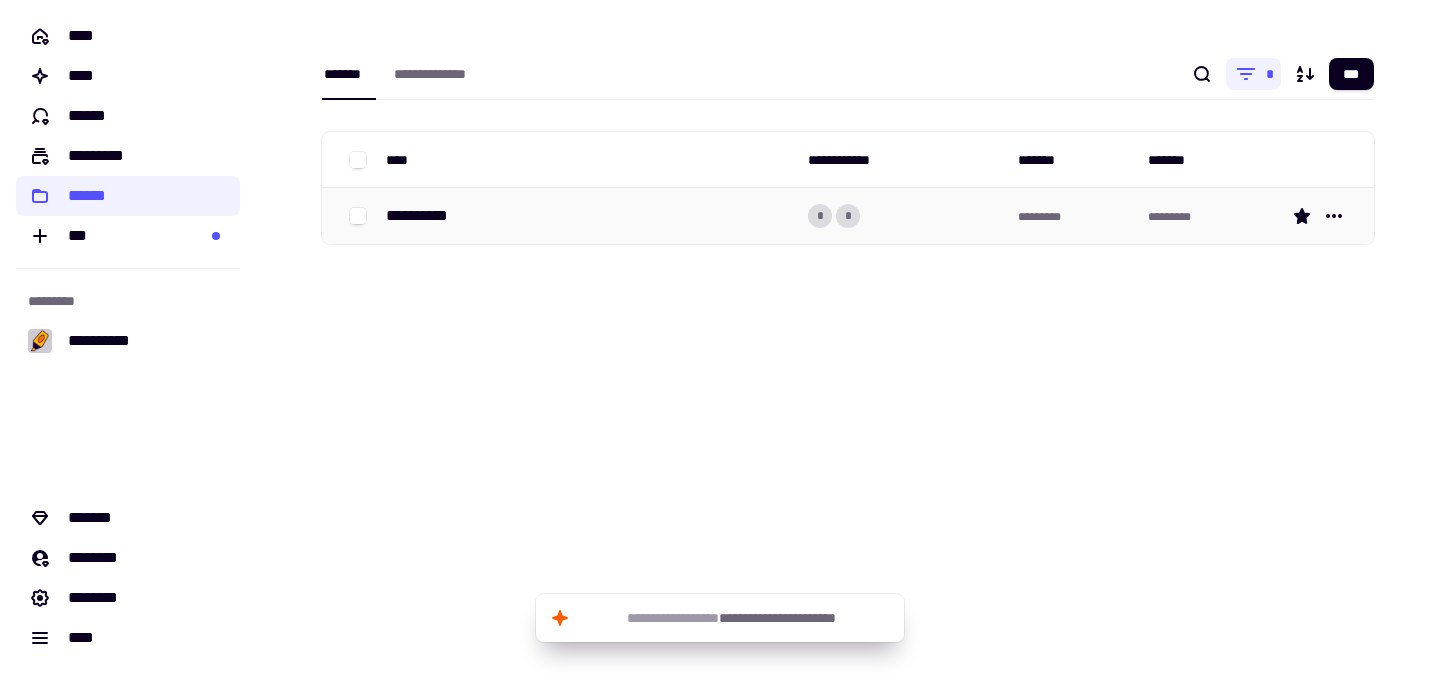 click on "**********" at bounding box center [425, 216] 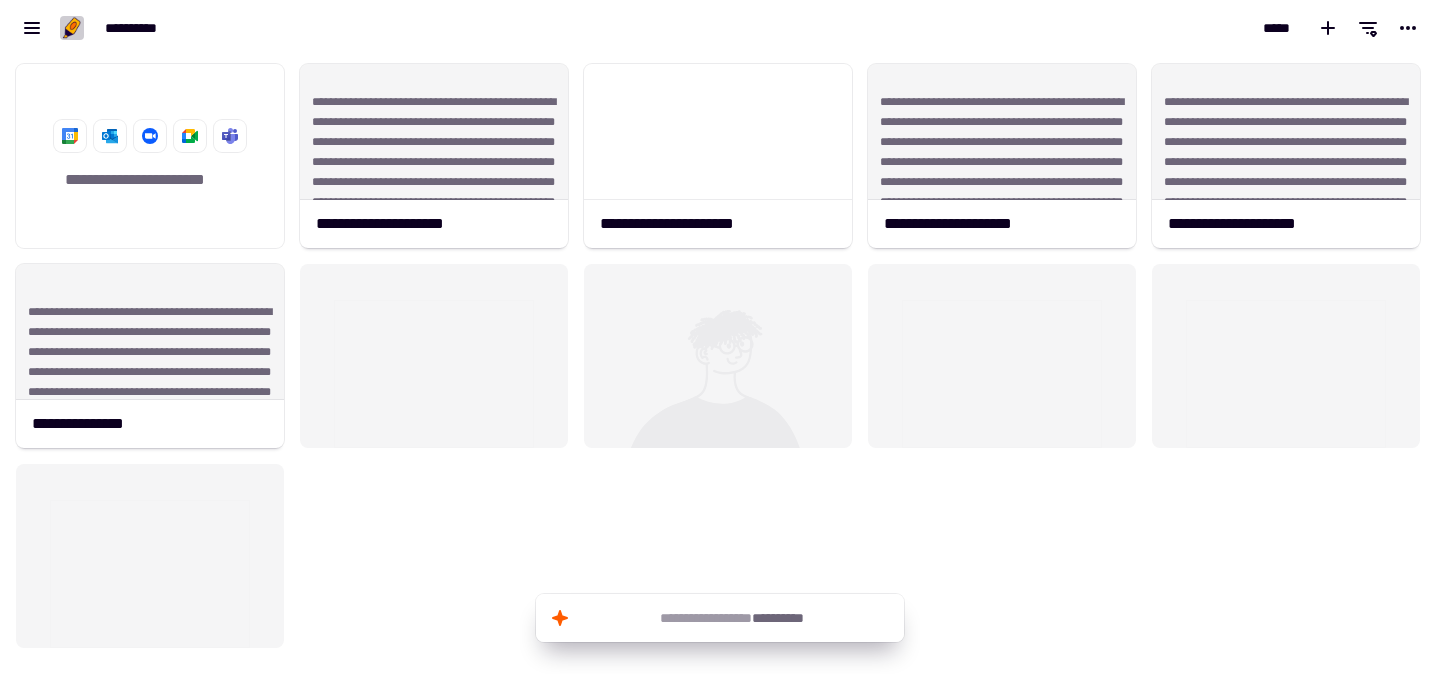 scroll, scrollTop: 618, scrollLeft: 1440, axis: both 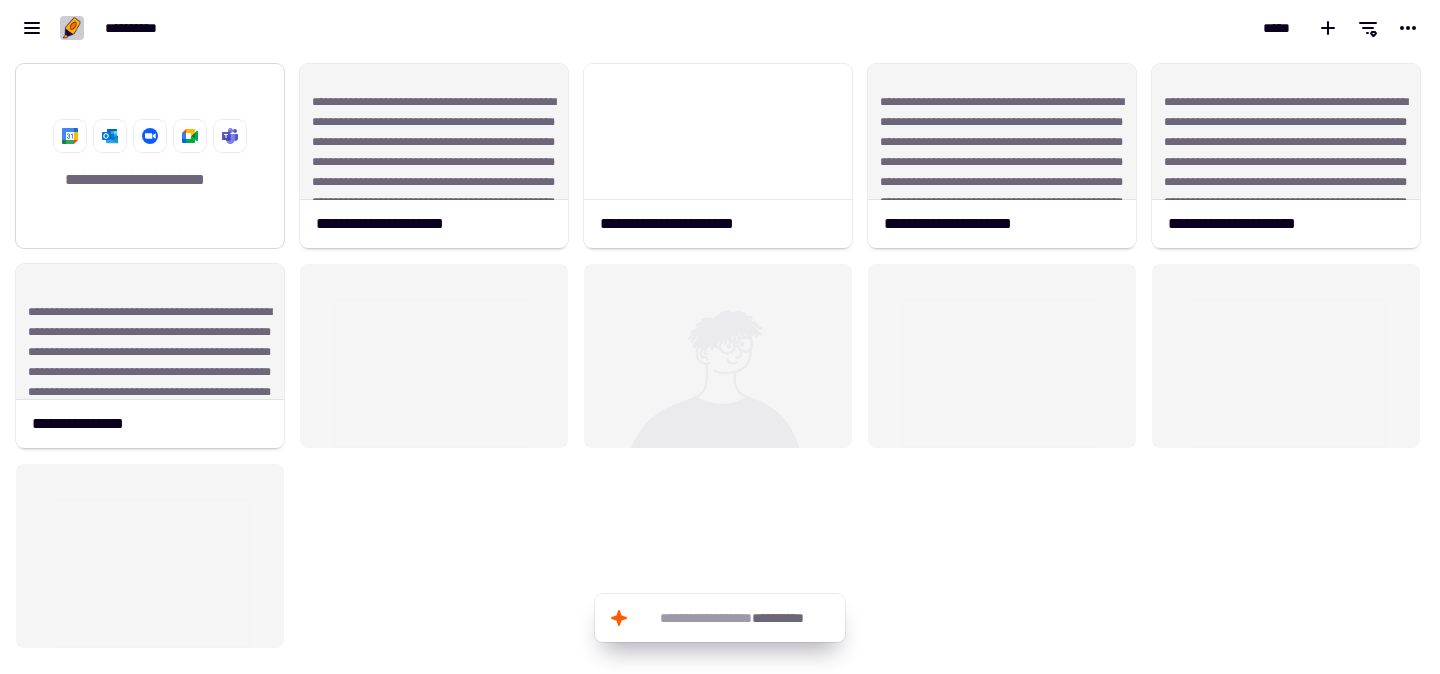 click on "**********" 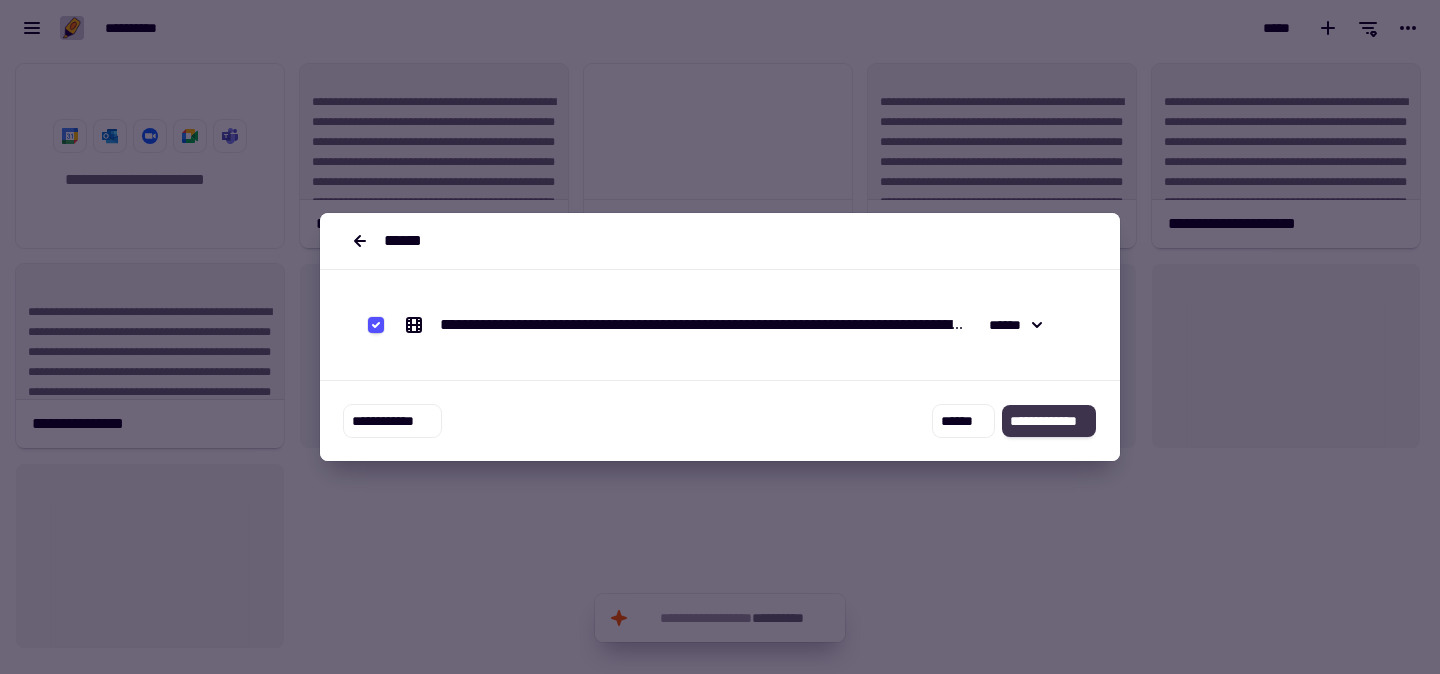 click on "**********" 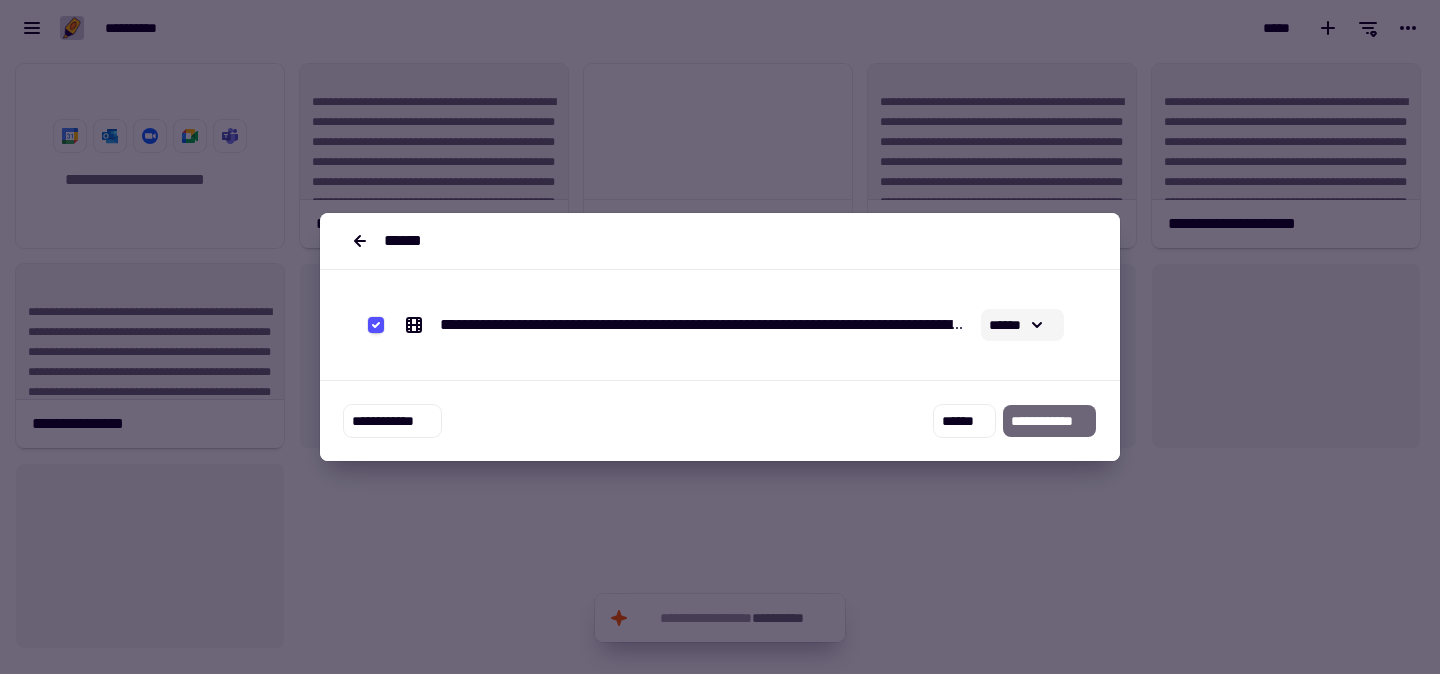 click on "******" 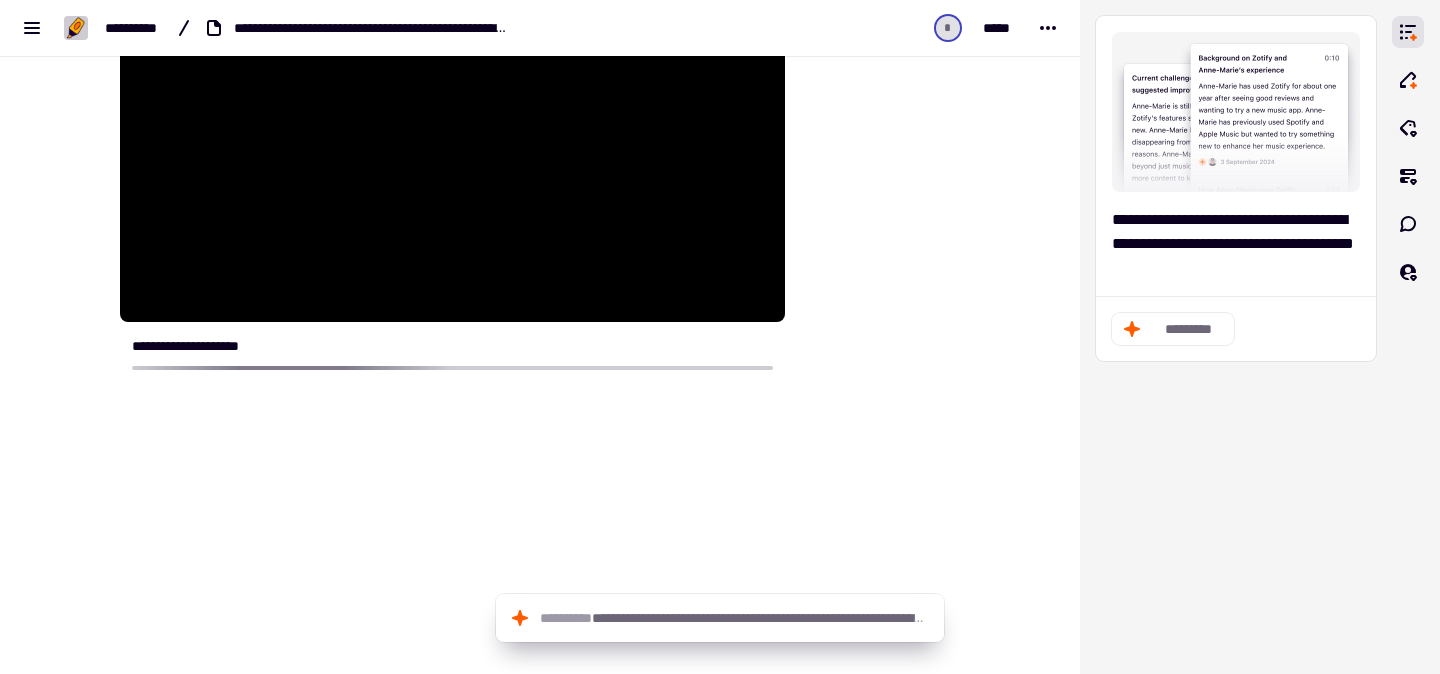 scroll, scrollTop: 0, scrollLeft: 0, axis: both 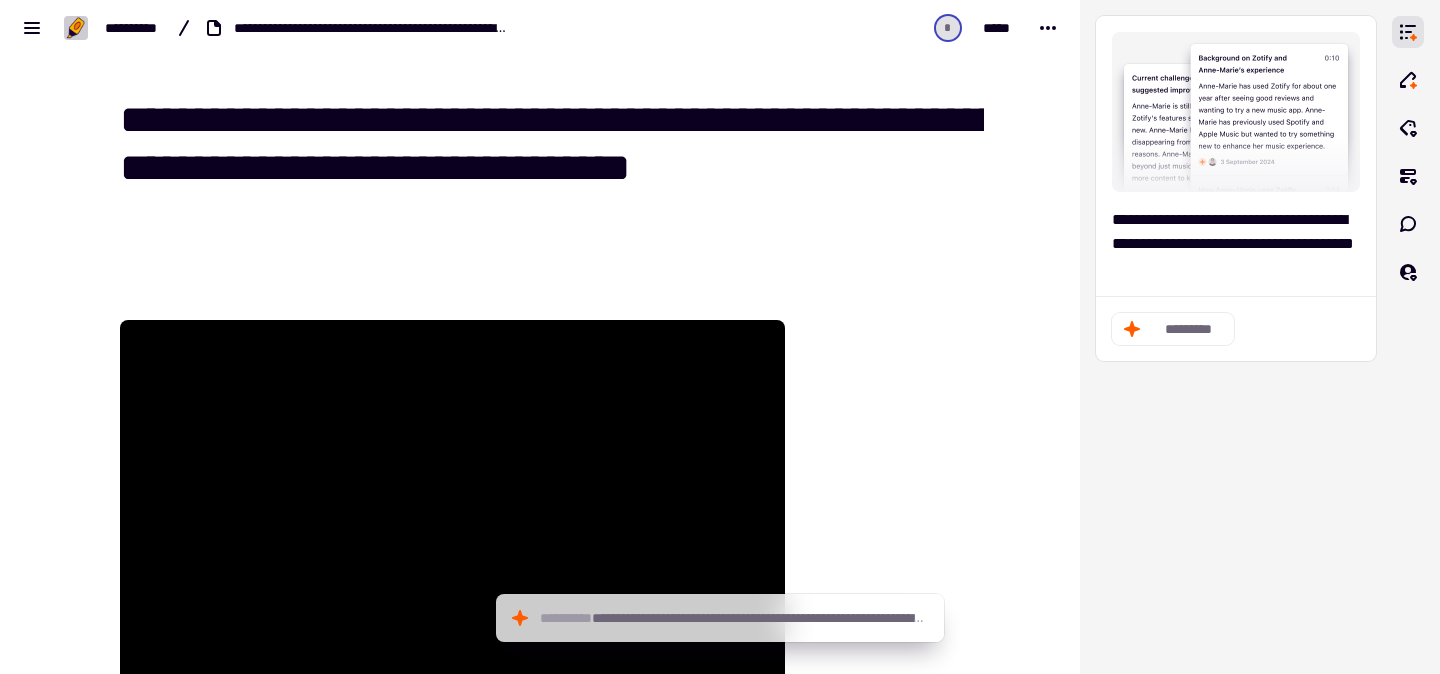 click on "**********" at bounding box center (552, 168) 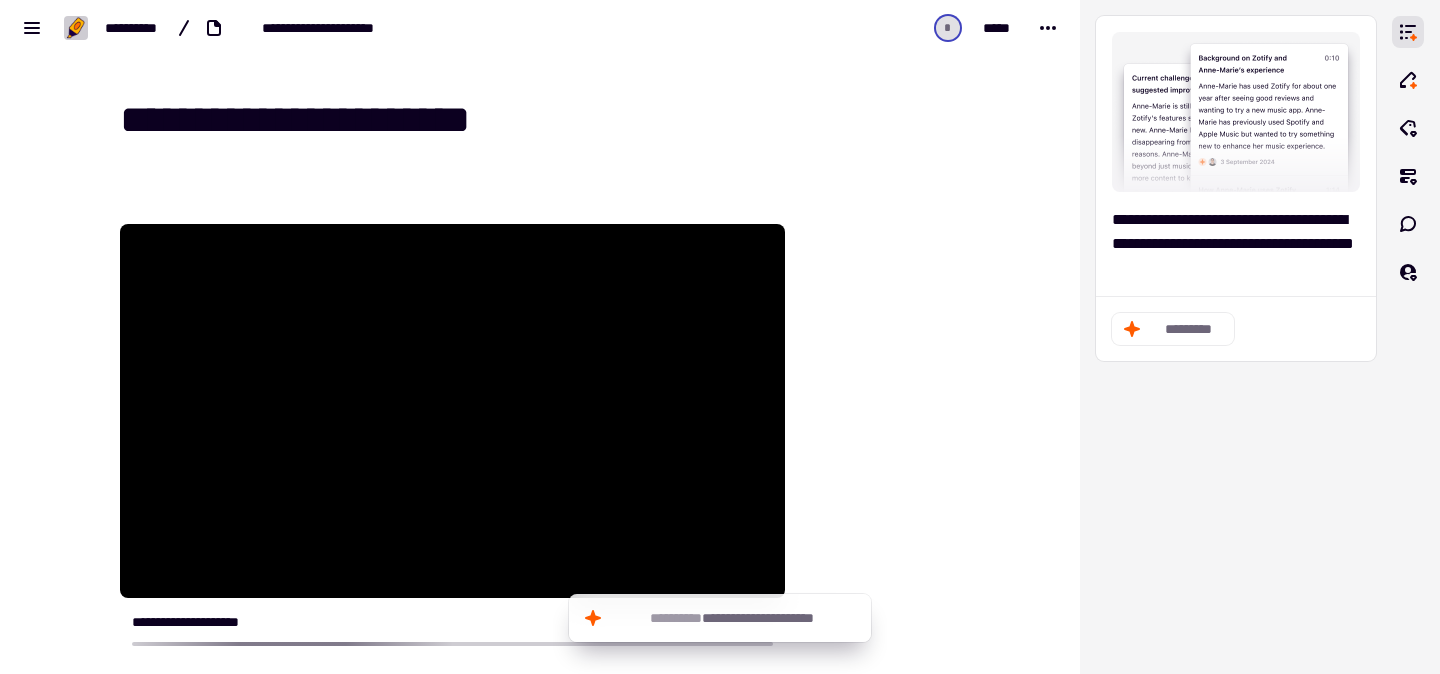 type on "**********" 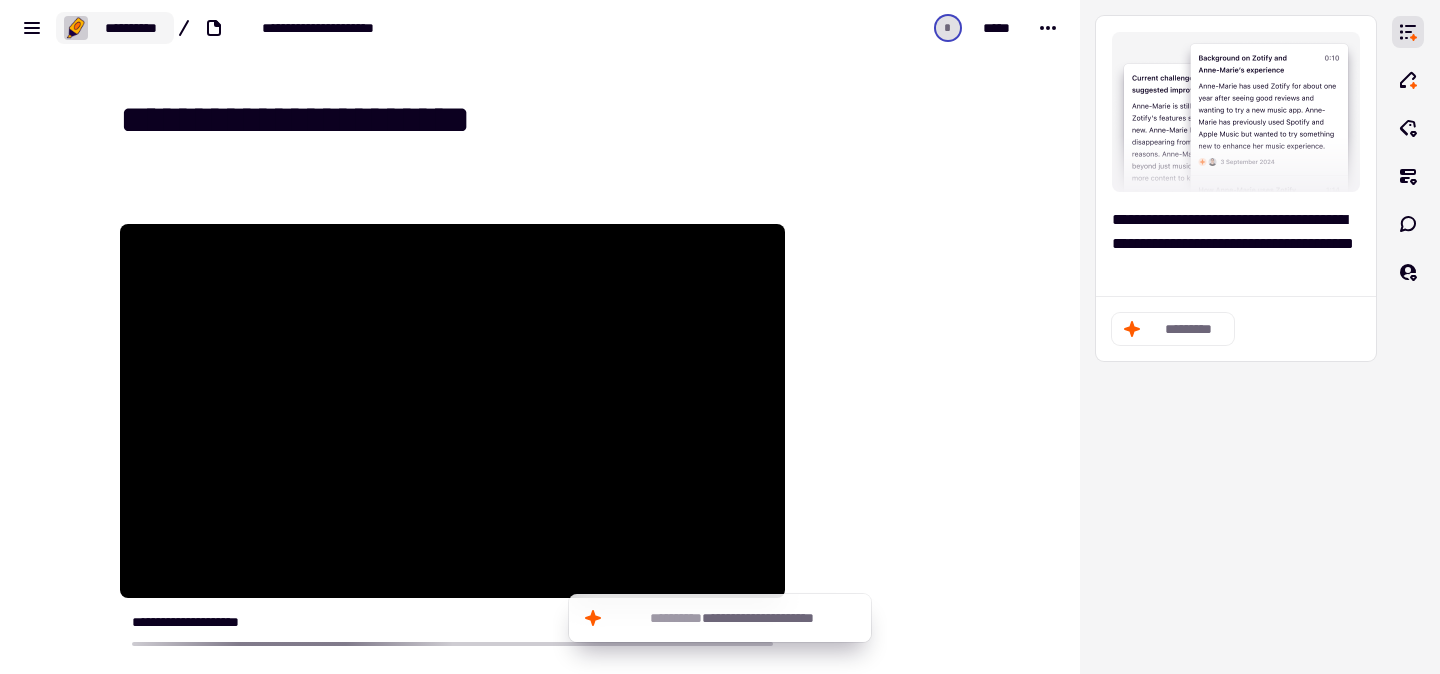 click on "**********" 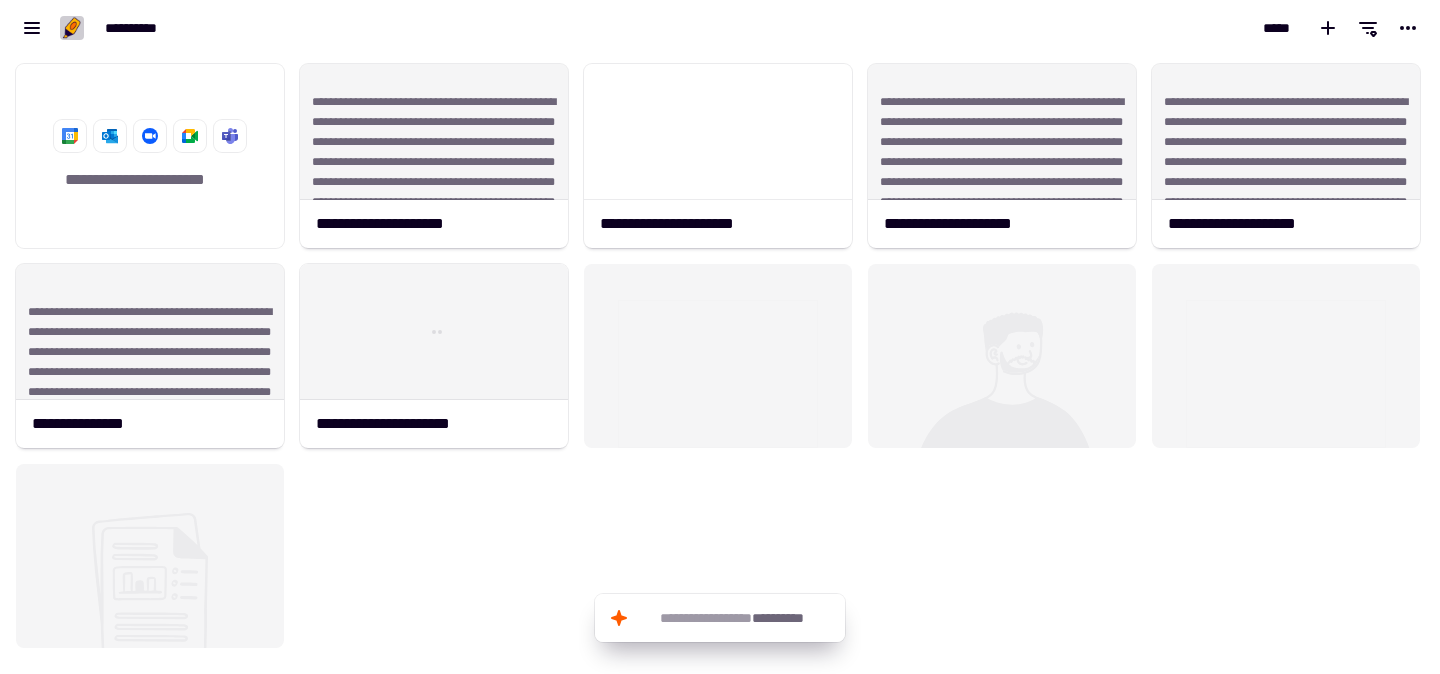 scroll, scrollTop: 1, scrollLeft: 1, axis: both 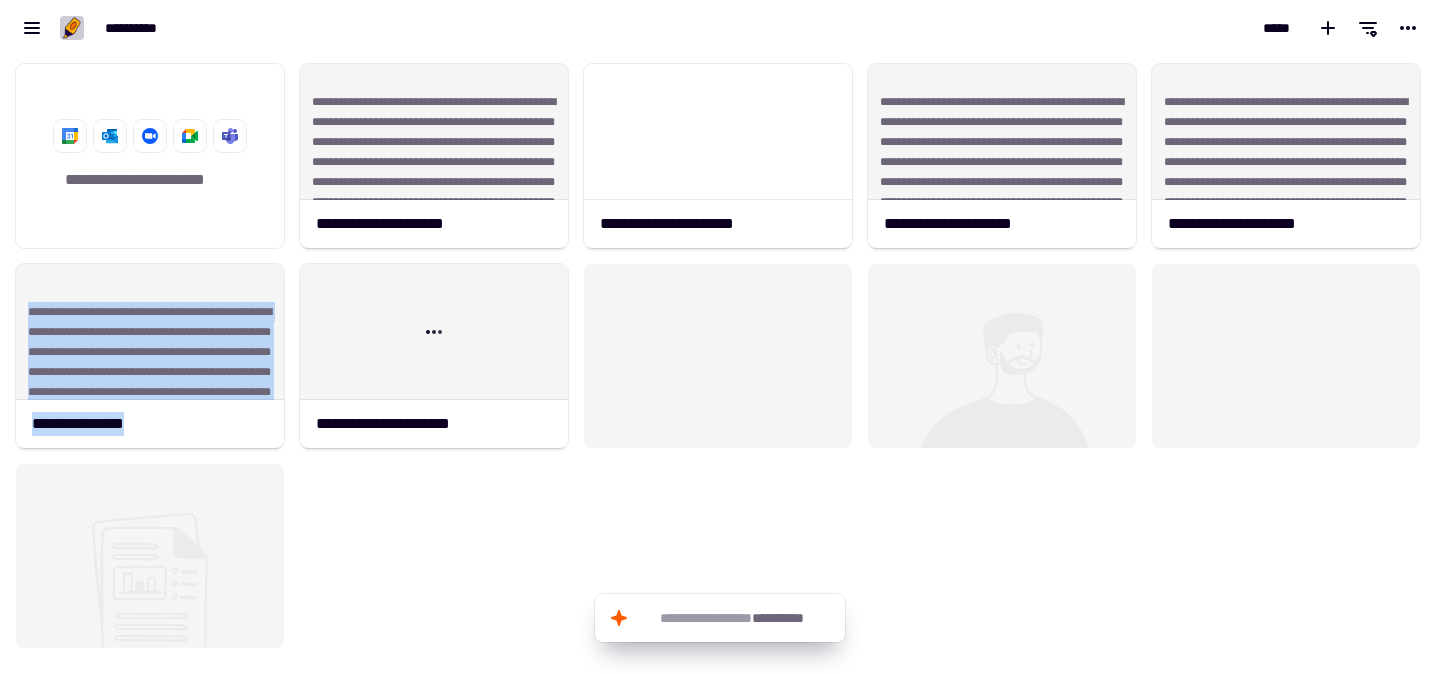click on "**********" 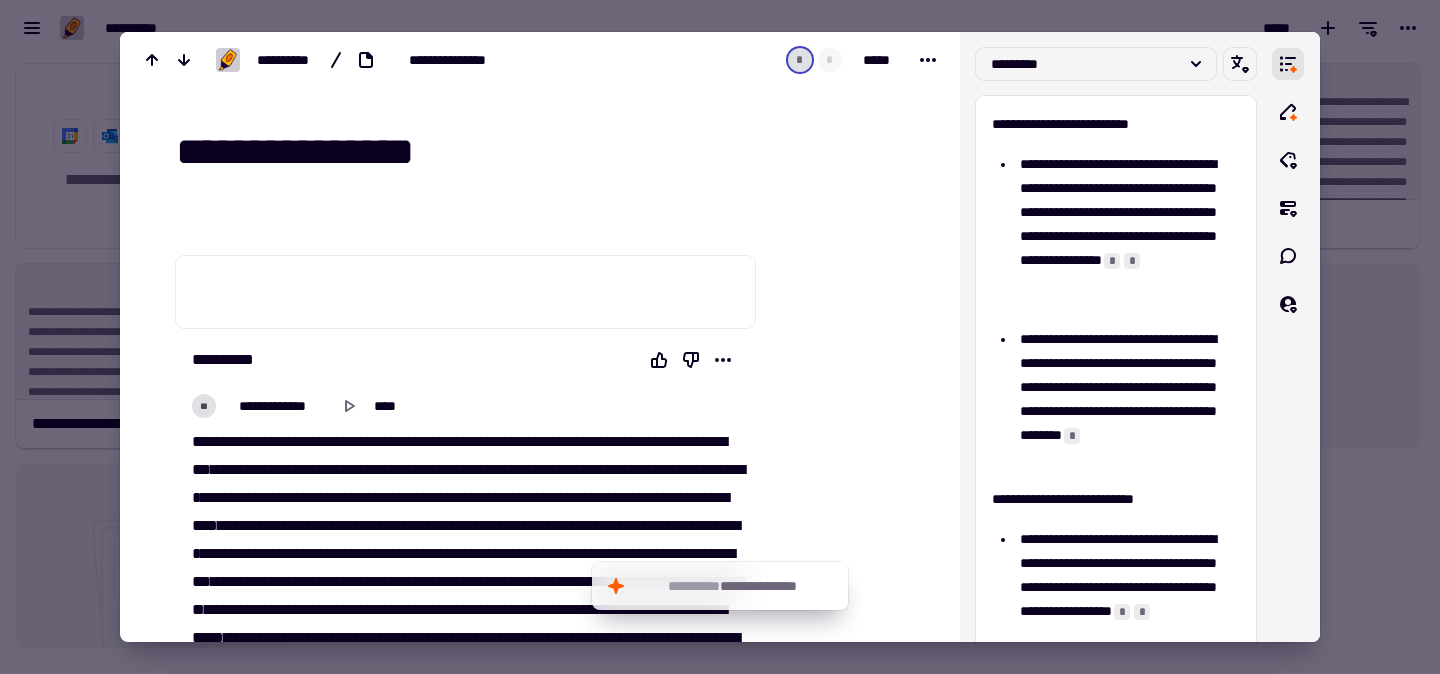 click on "**********" at bounding box center [552, 152] 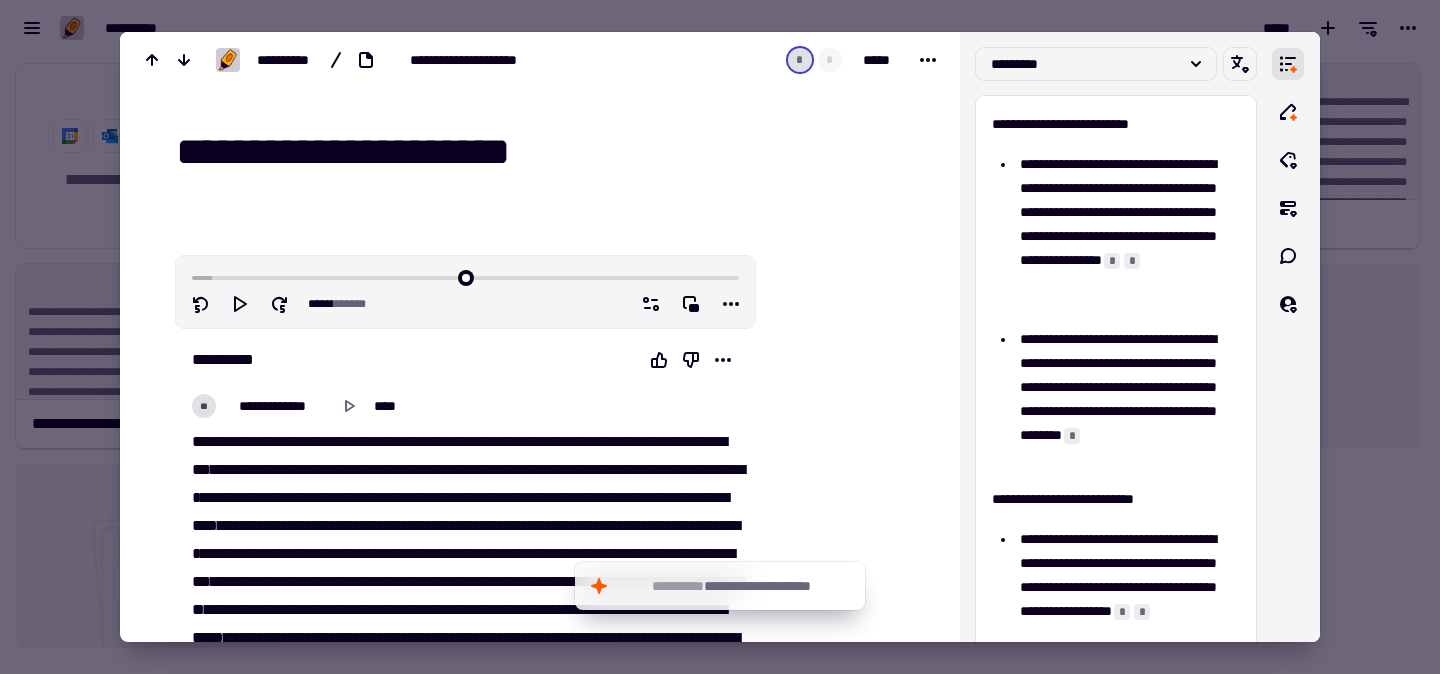 type on "**********" 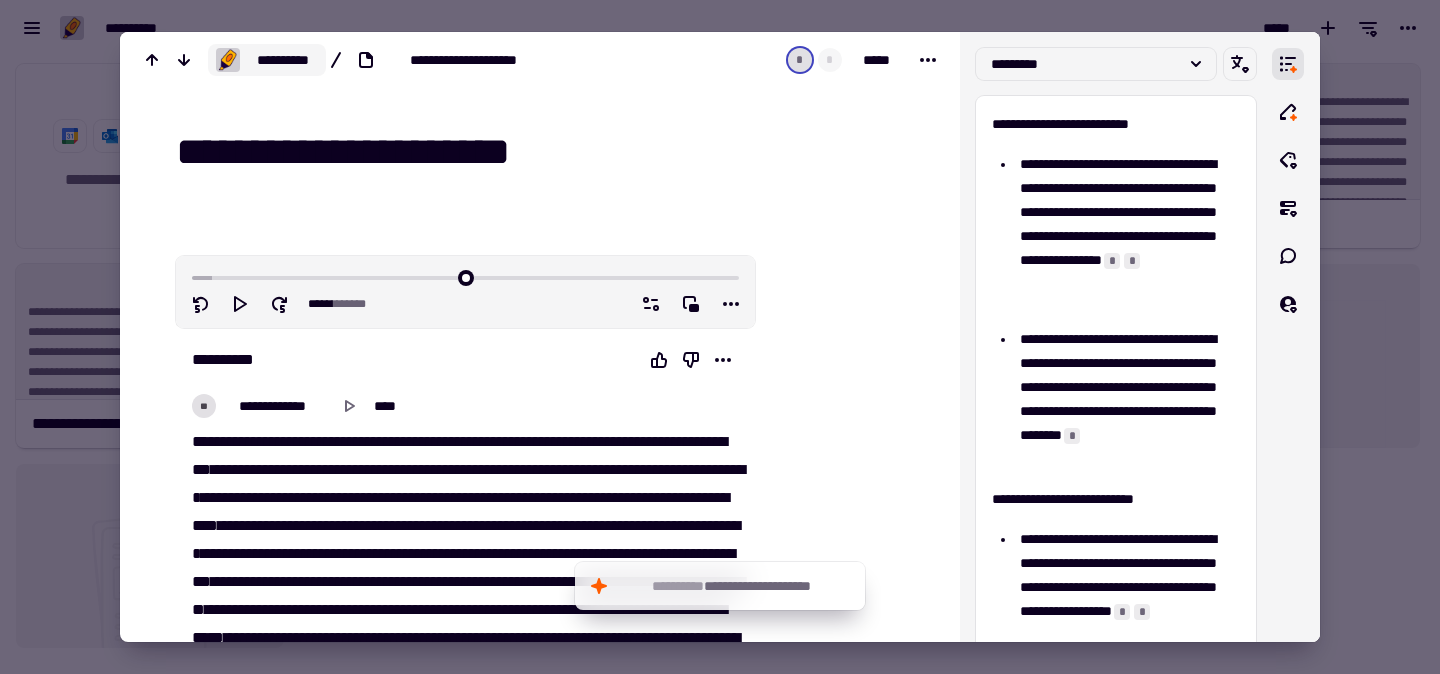 drag, startPoint x: 662, startPoint y: 583, endPoint x: 265, endPoint y: 67, distance: 651.04913 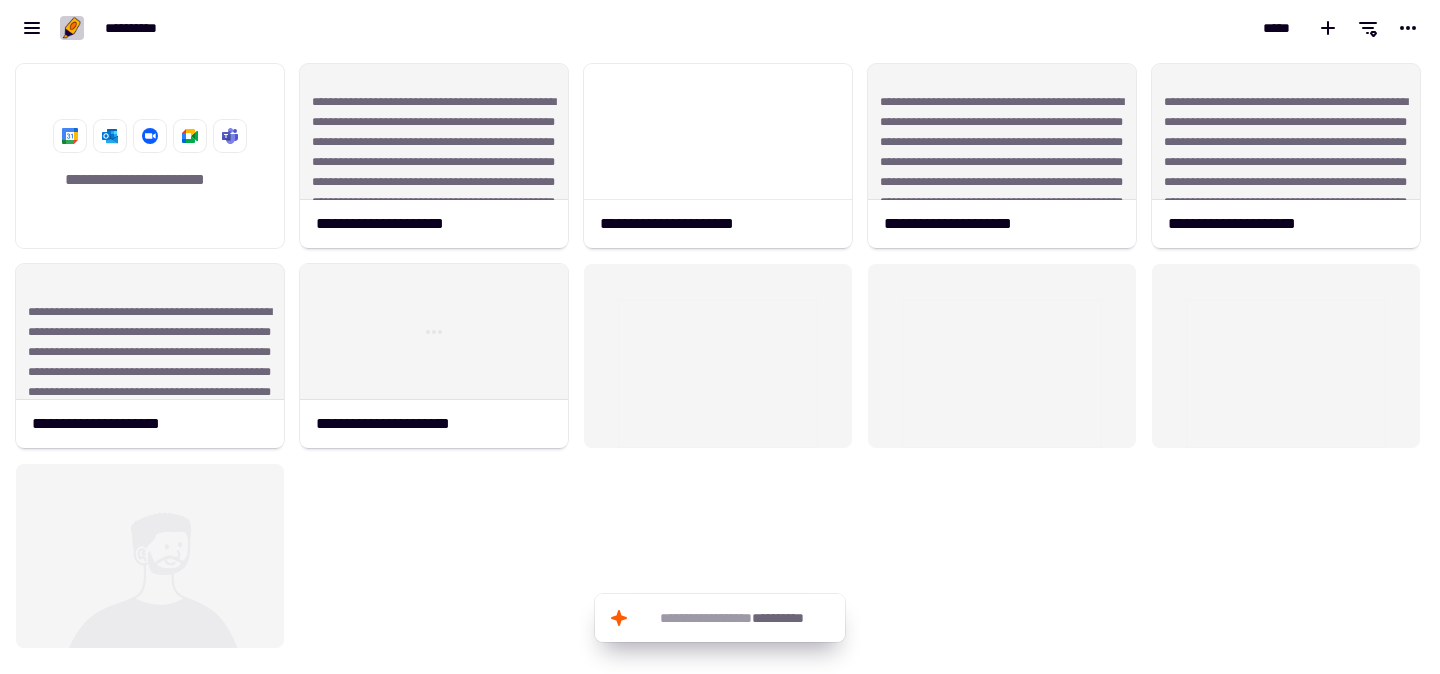 scroll, scrollTop: 1, scrollLeft: 1, axis: both 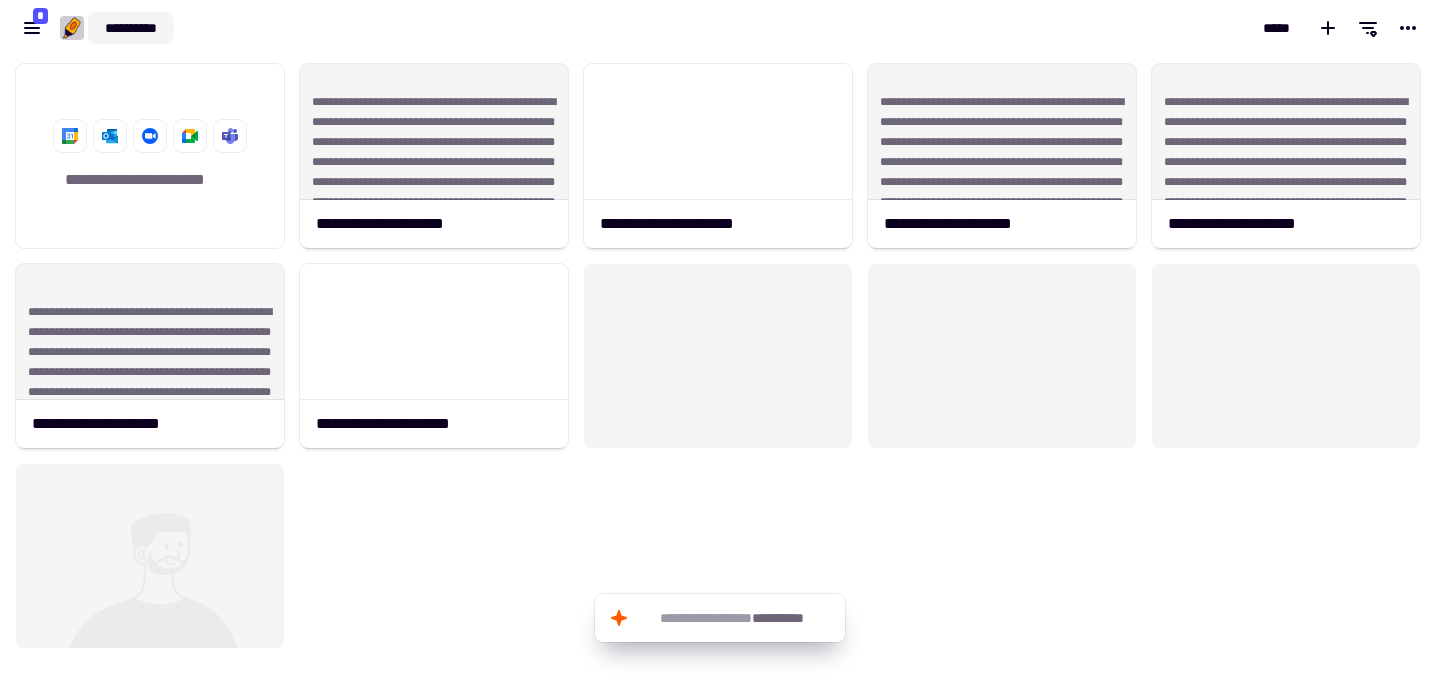 click on "**********" 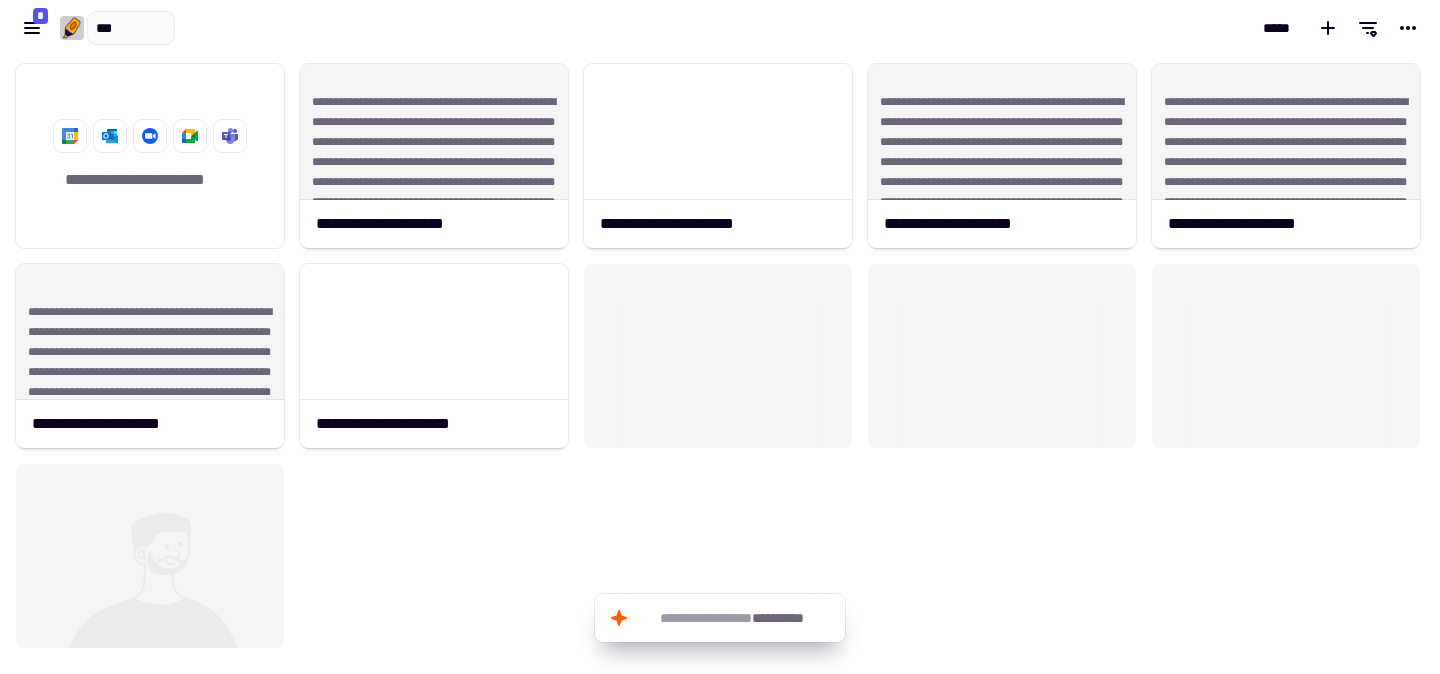 type on "****" 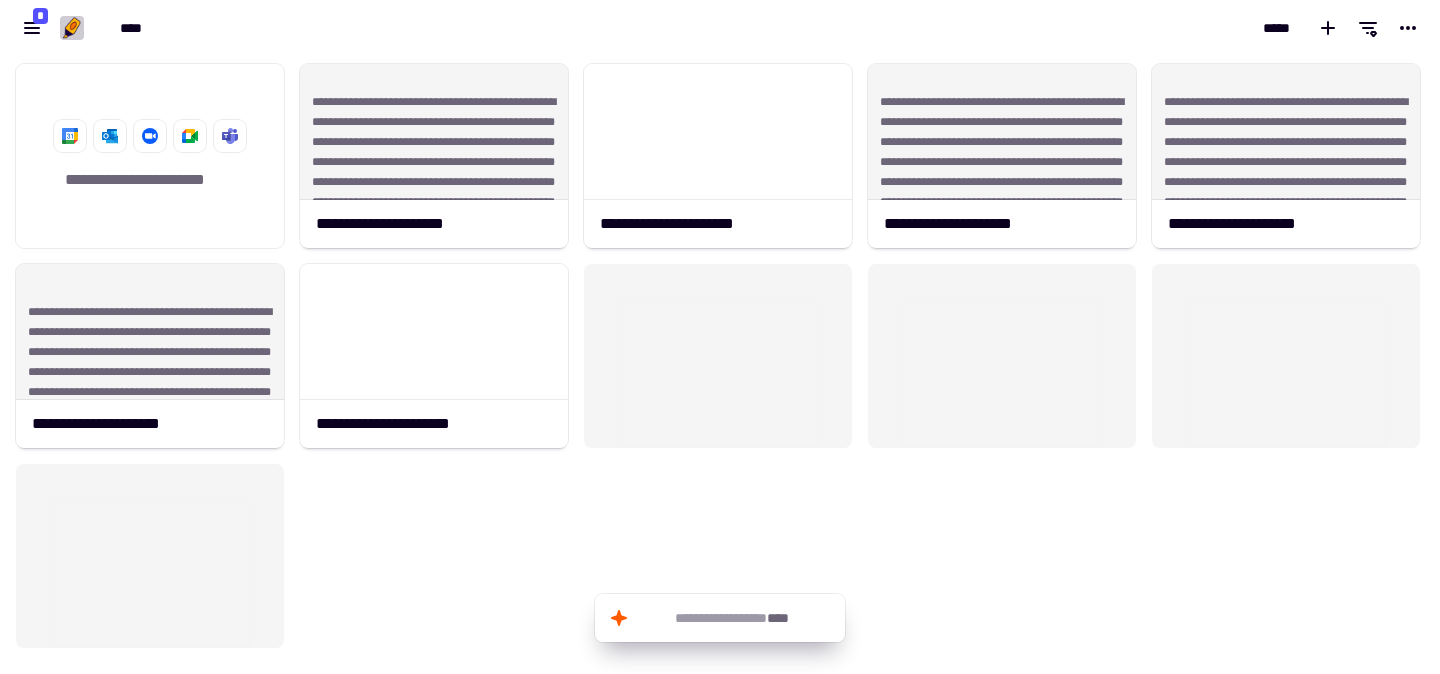 click on "[SSN]" at bounding box center (360, 28) 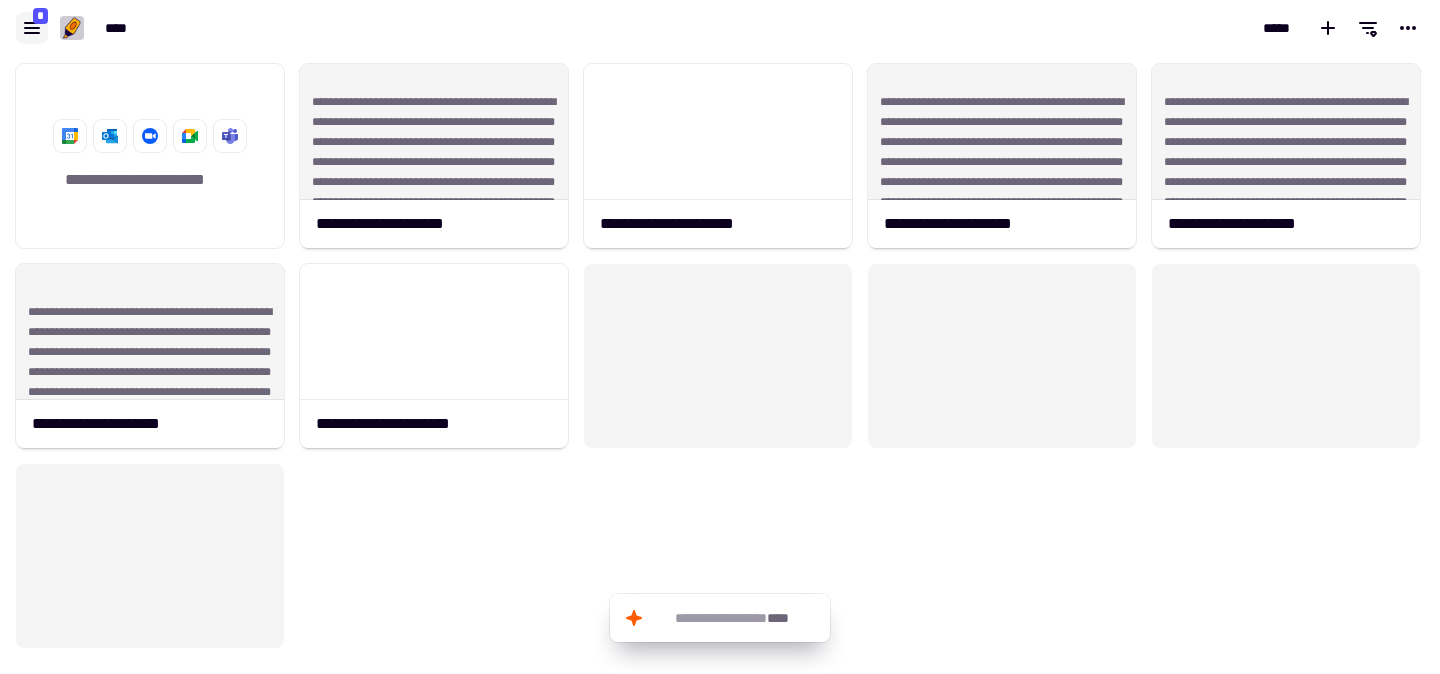 click 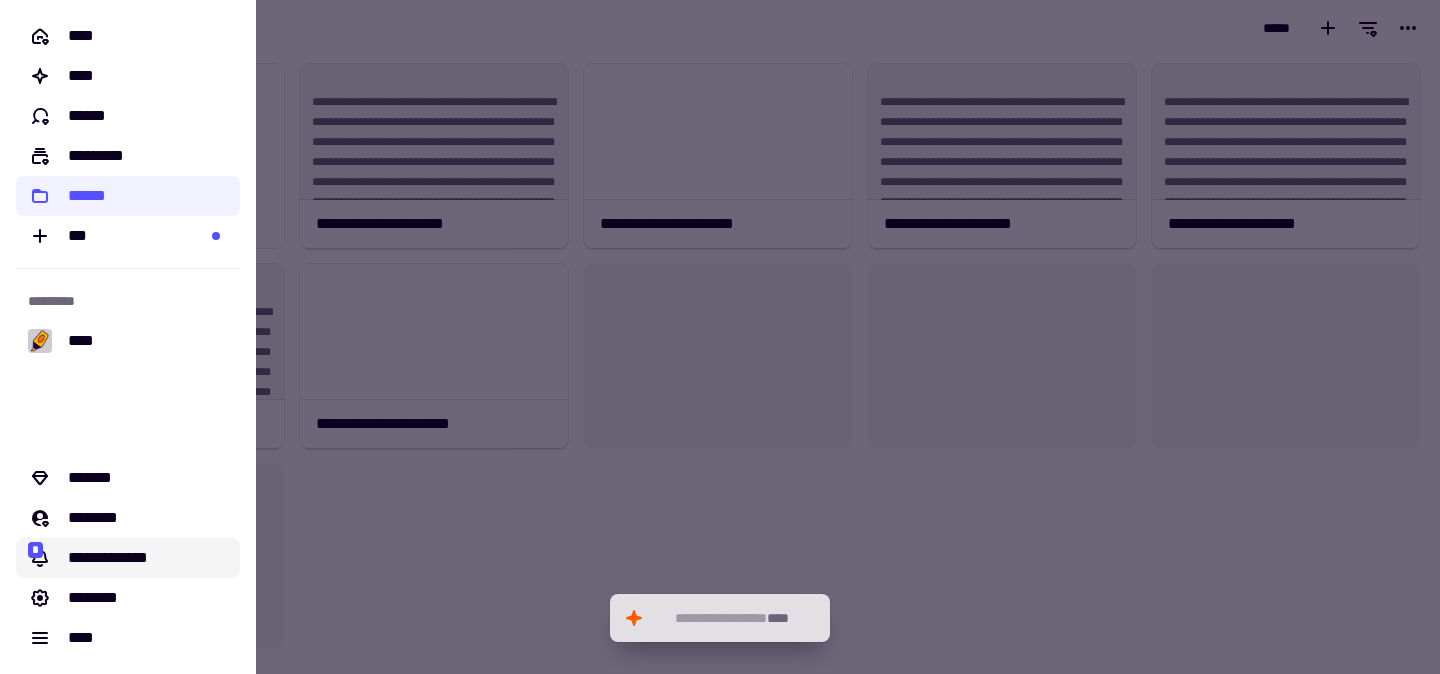 click on "**********" 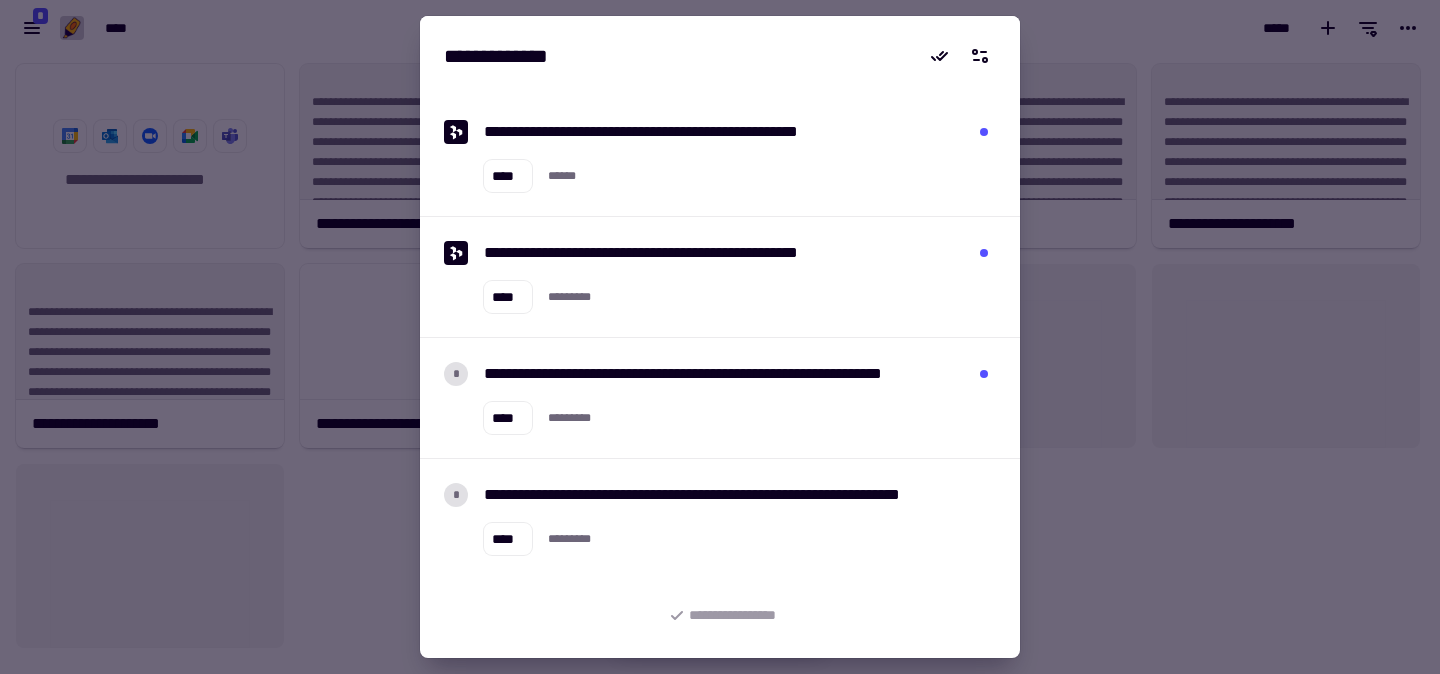 click at bounding box center (720, 337) 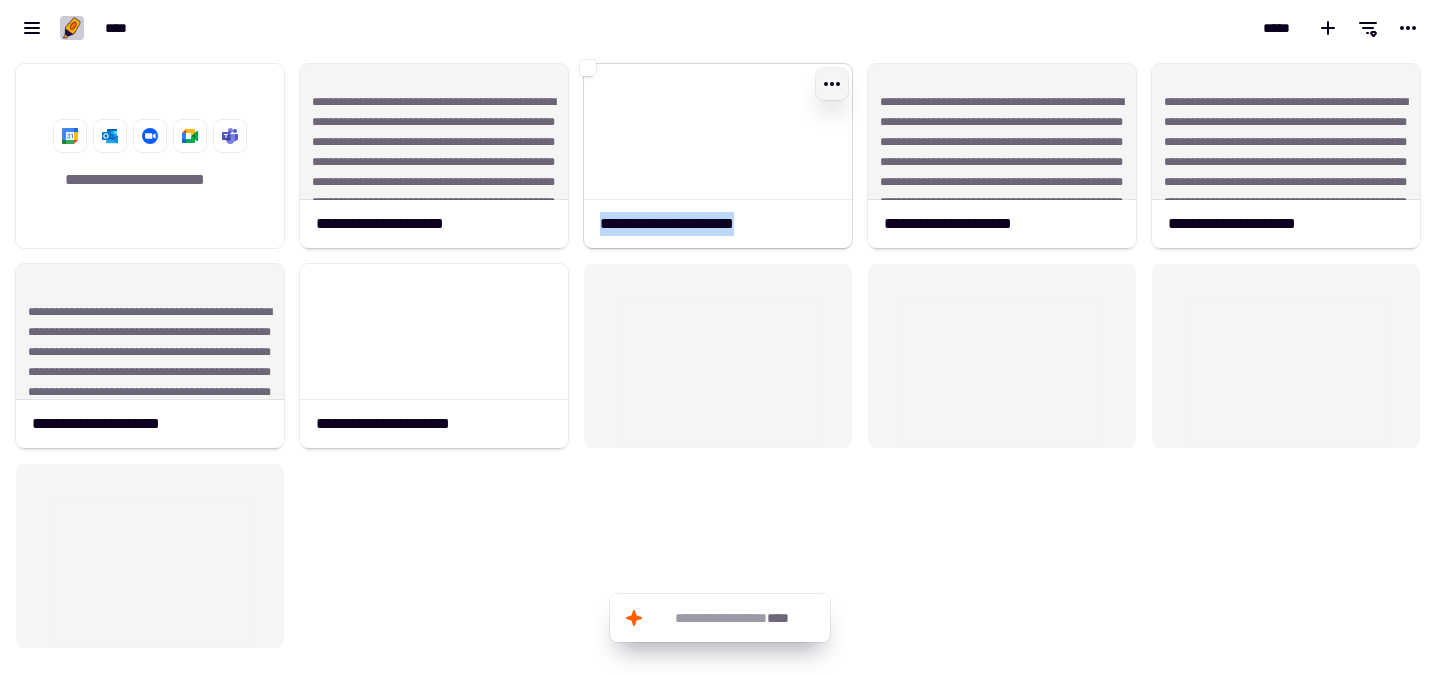 click 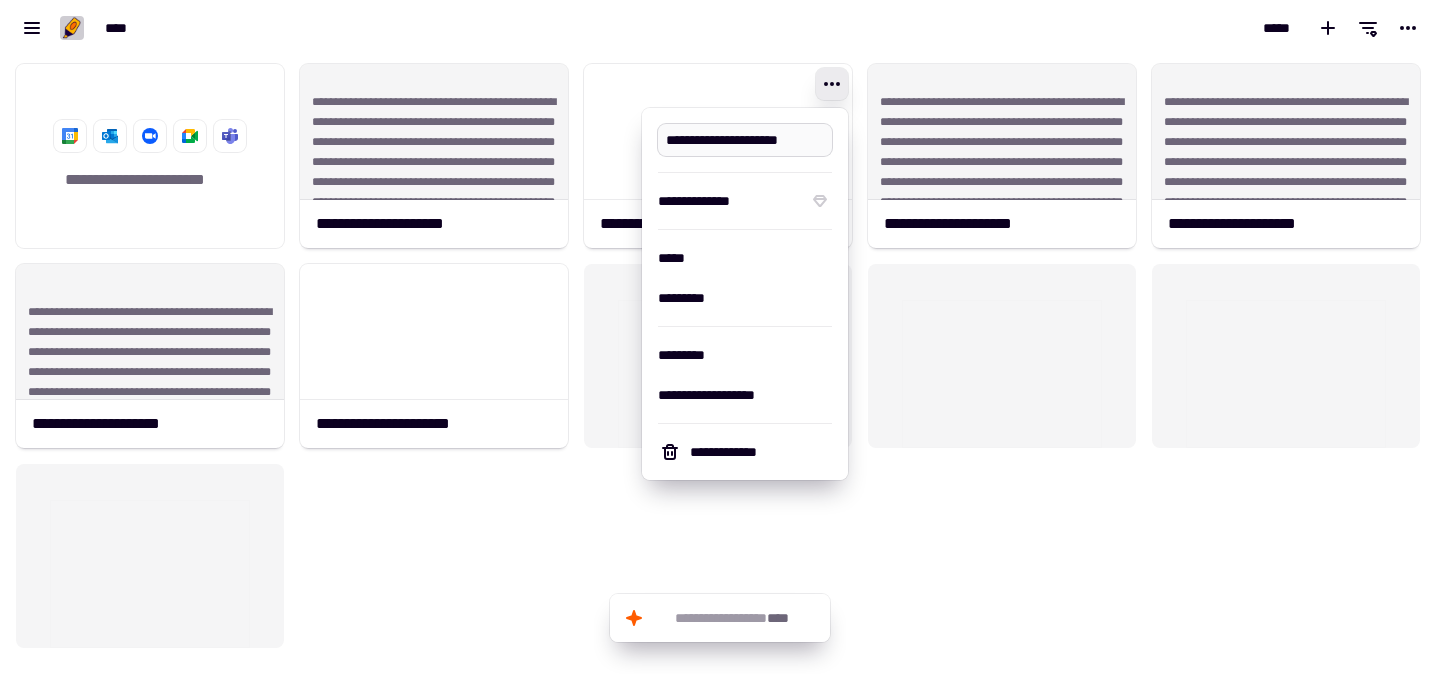 click on "**********" at bounding box center [745, 140] 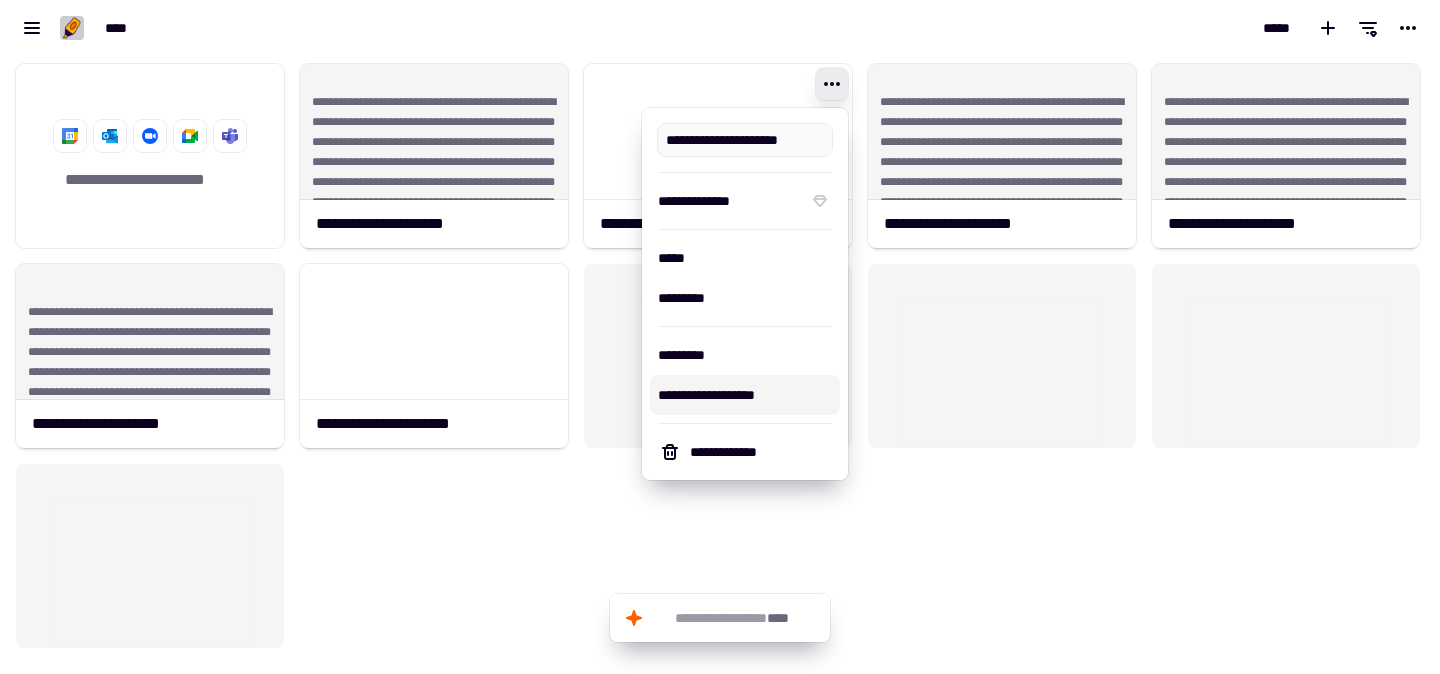 type on "**********" 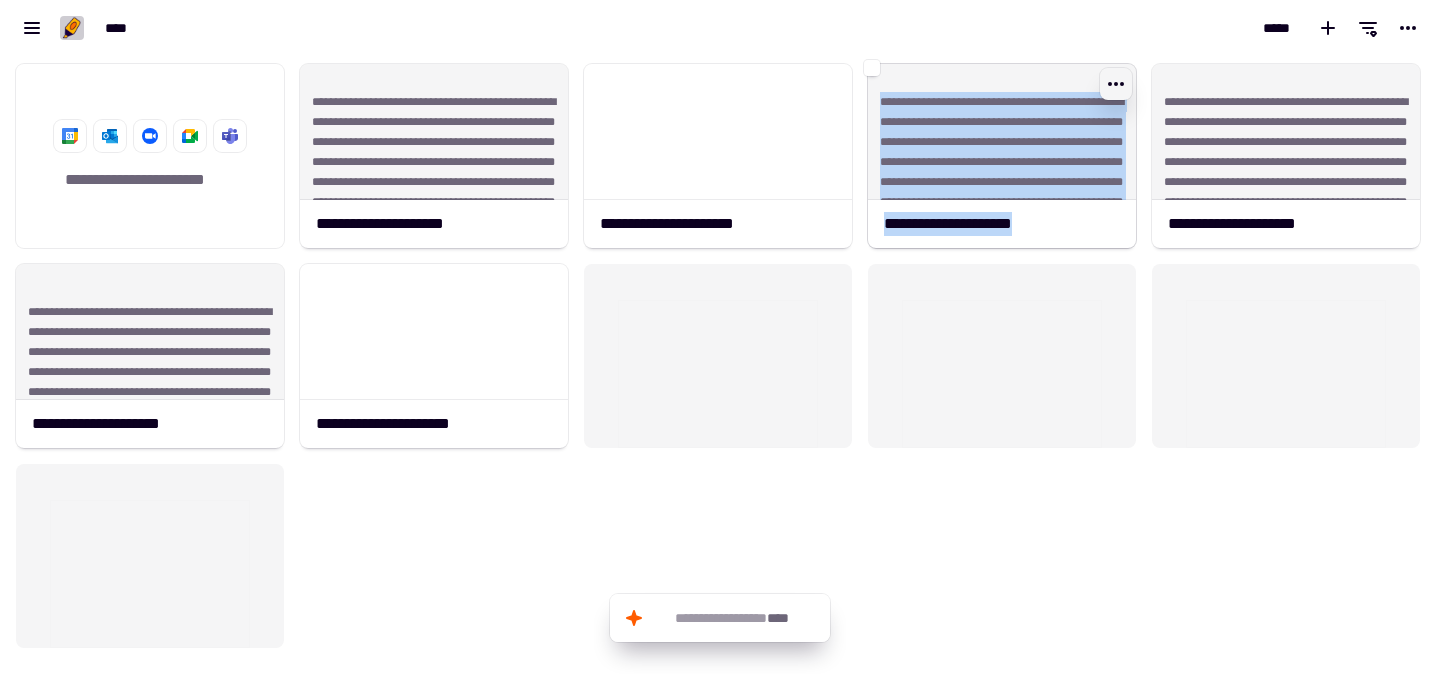 click 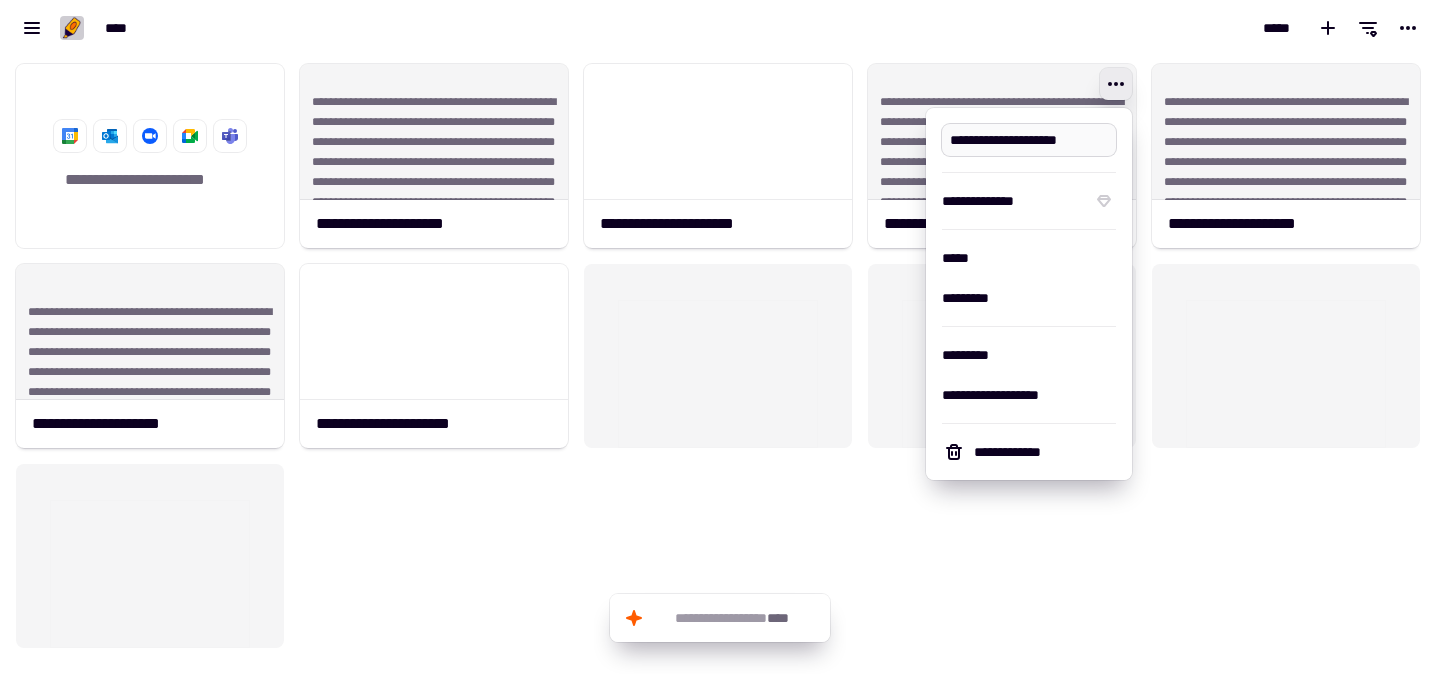 click on "**********" at bounding box center [1029, 140] 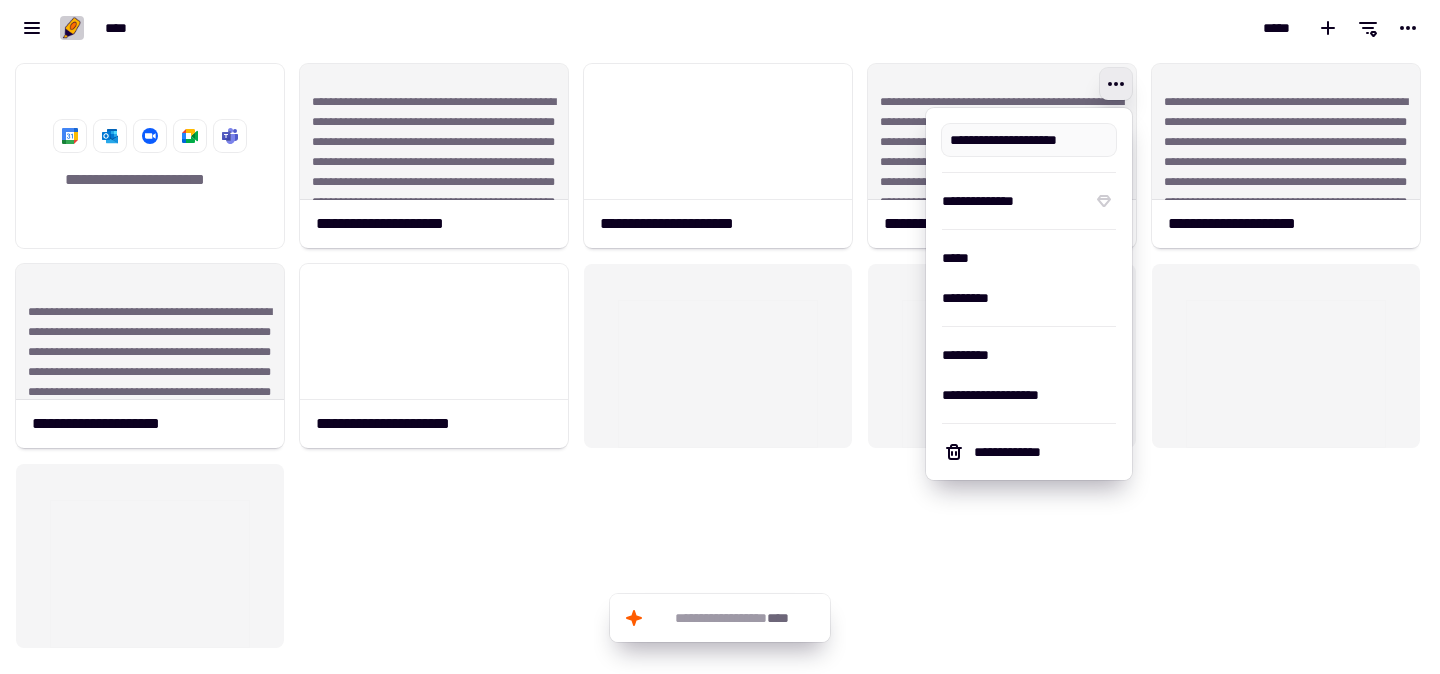 type on "**********" 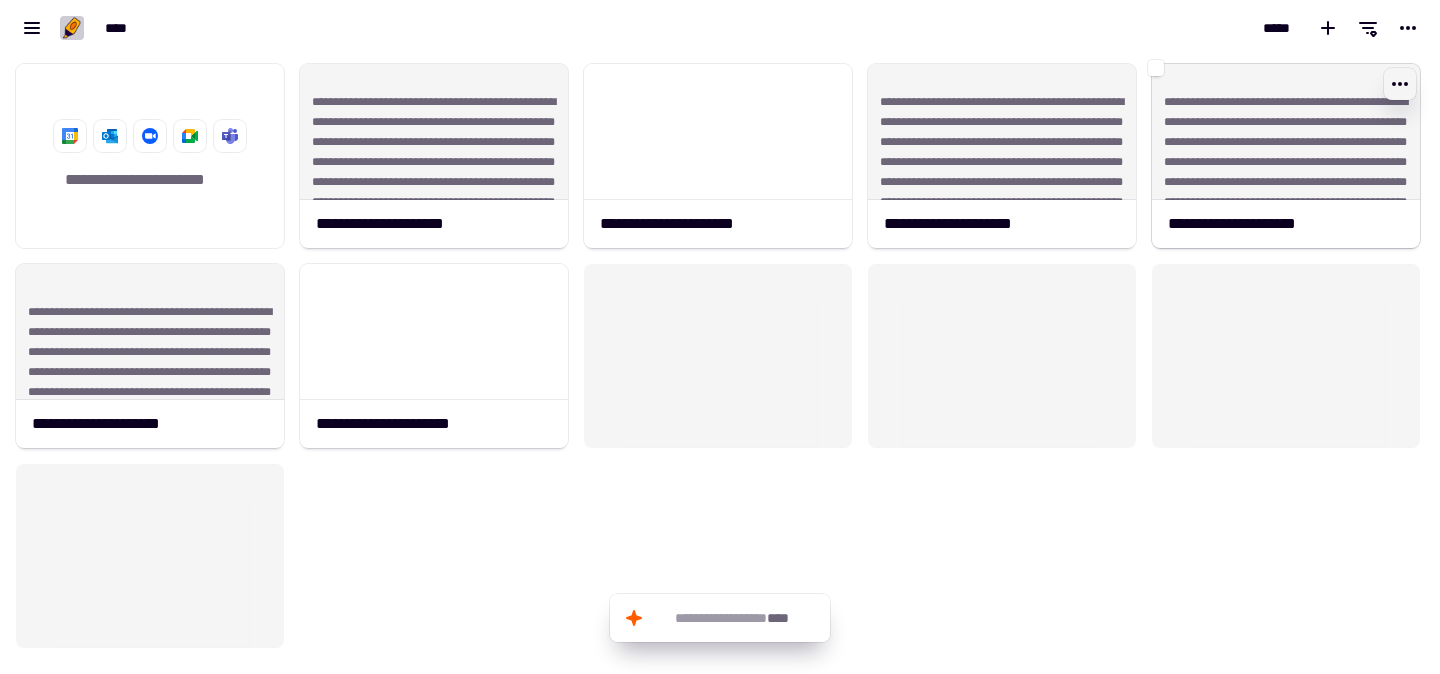 click 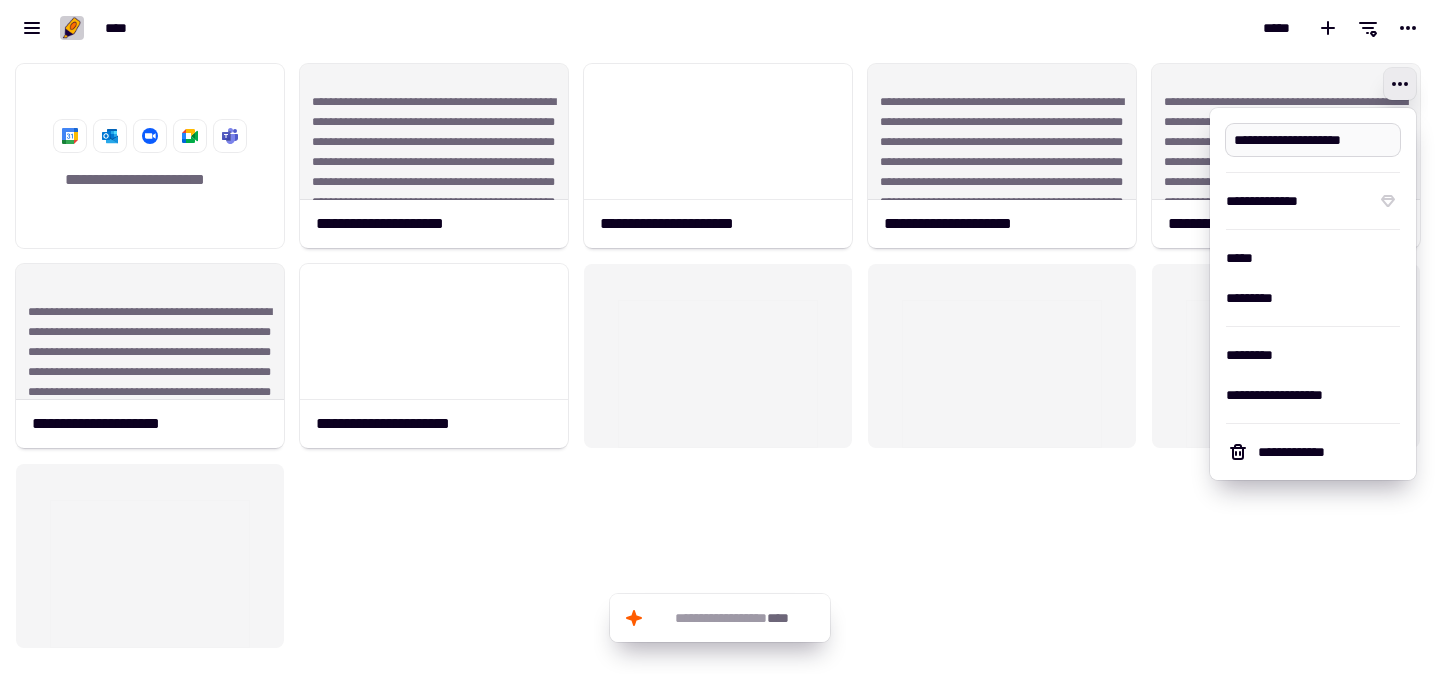 click on "**********" at bounding box center (1313, 140) 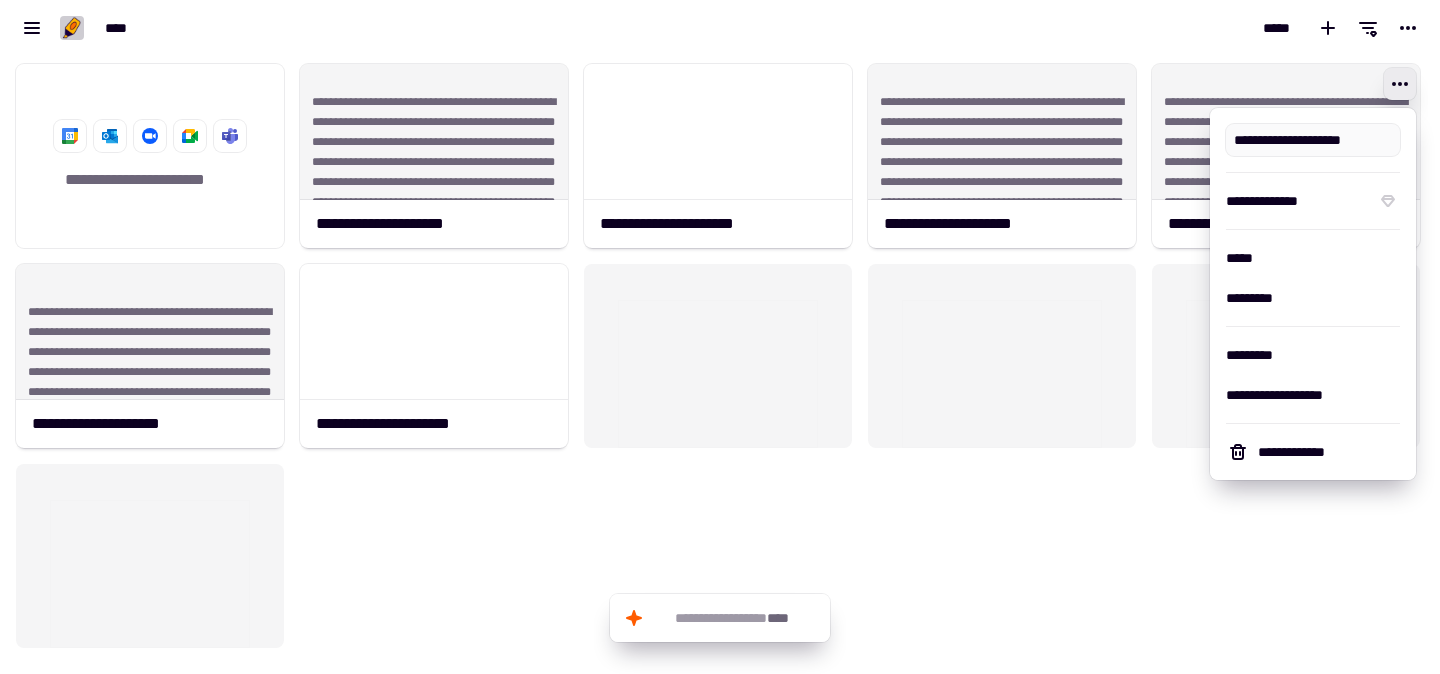 type on "**********" 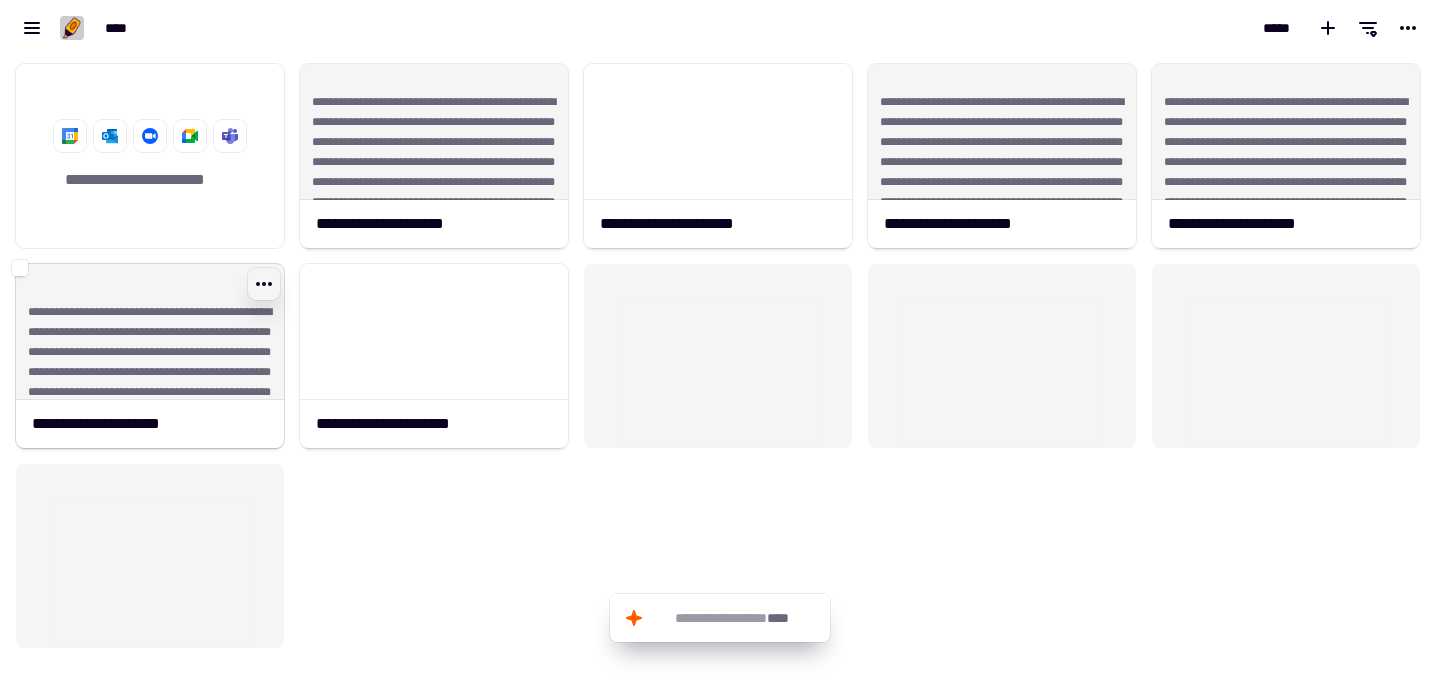 click 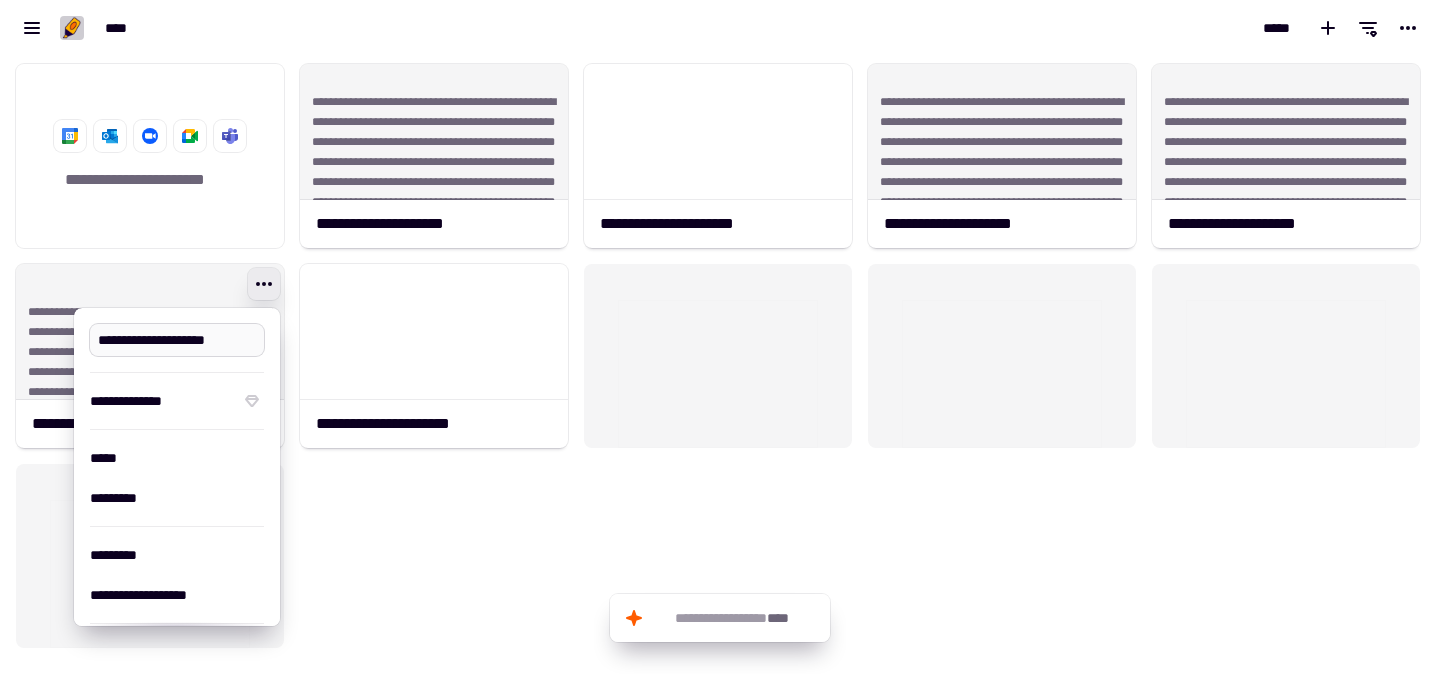 click on "**********" at bounding box center [177, 340] 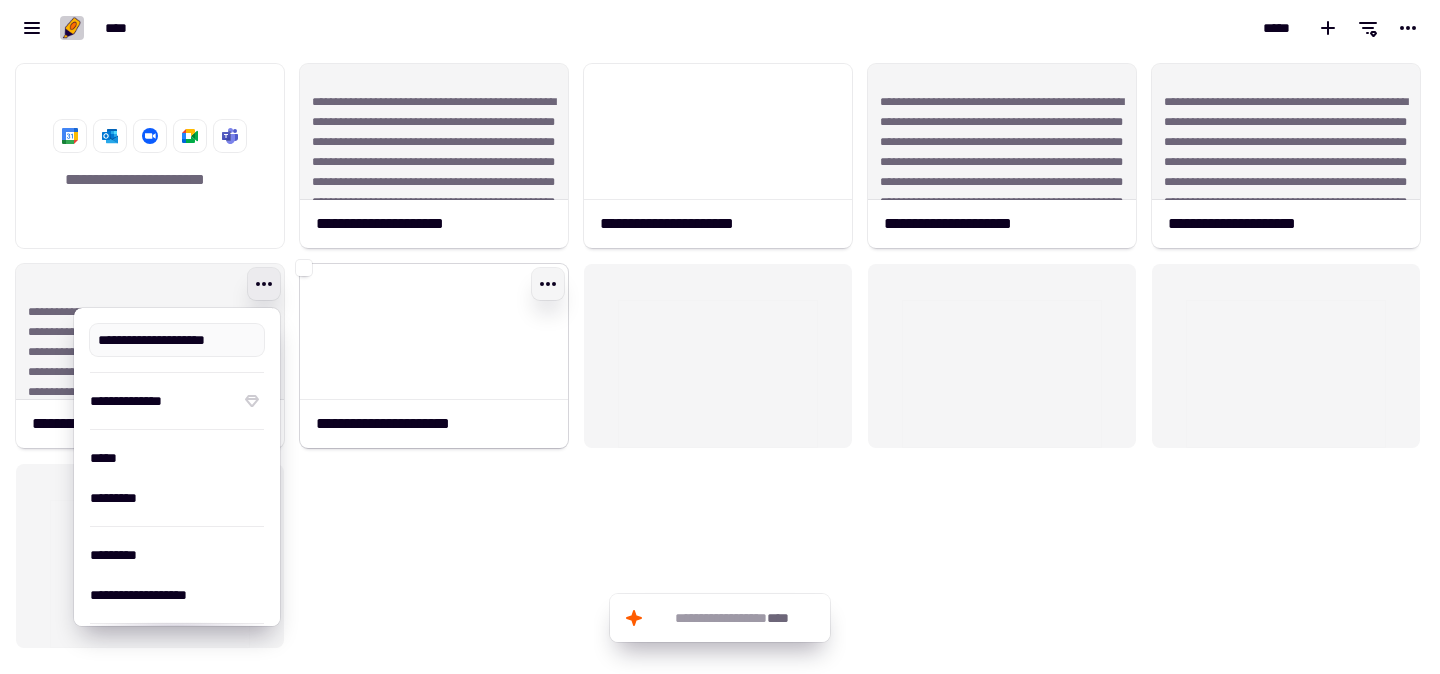type on "**********" 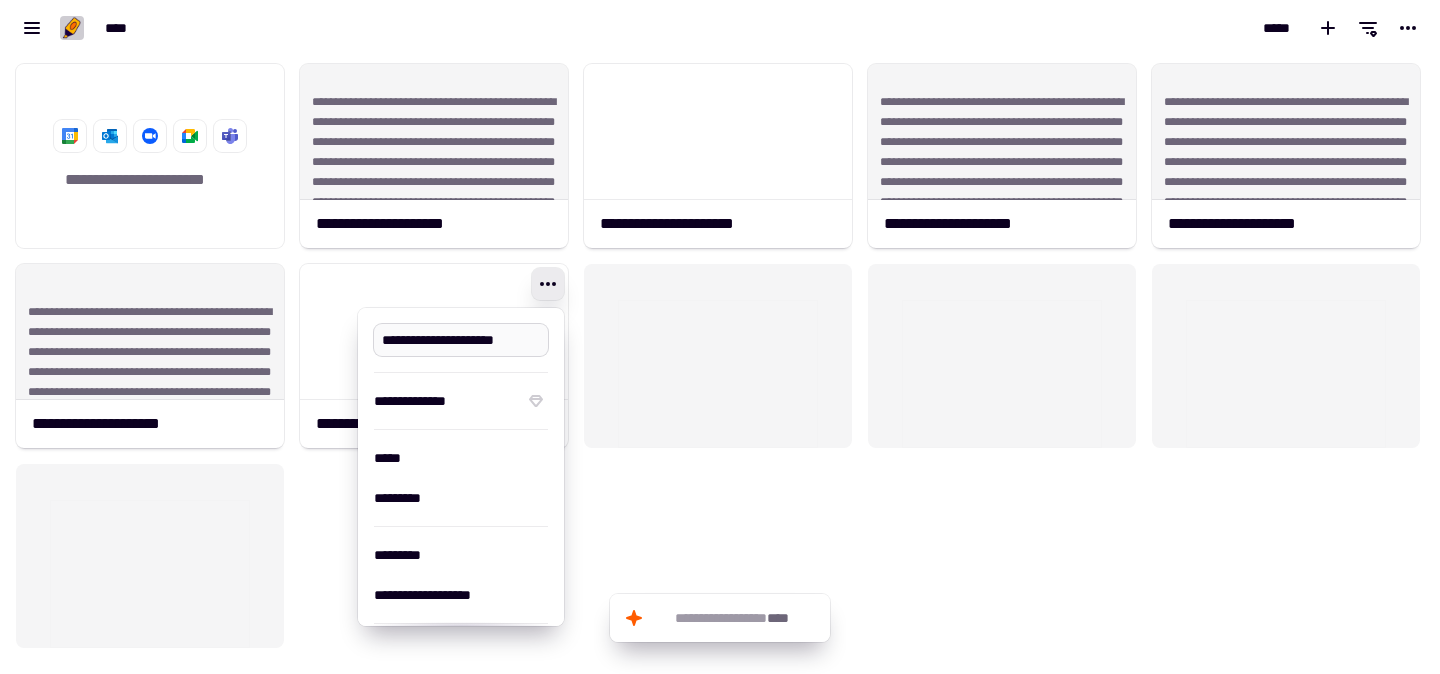 click on "**********" at bounding box center (461, 340) 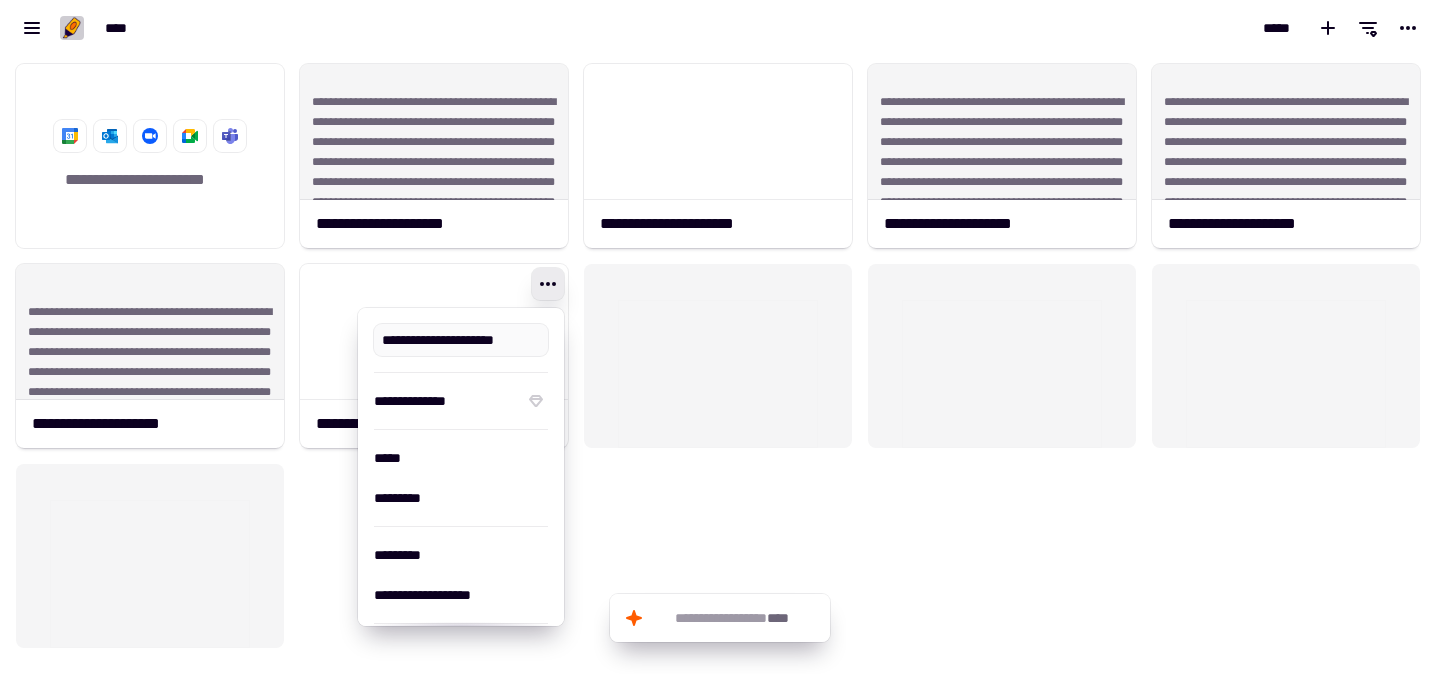 type on "**********" 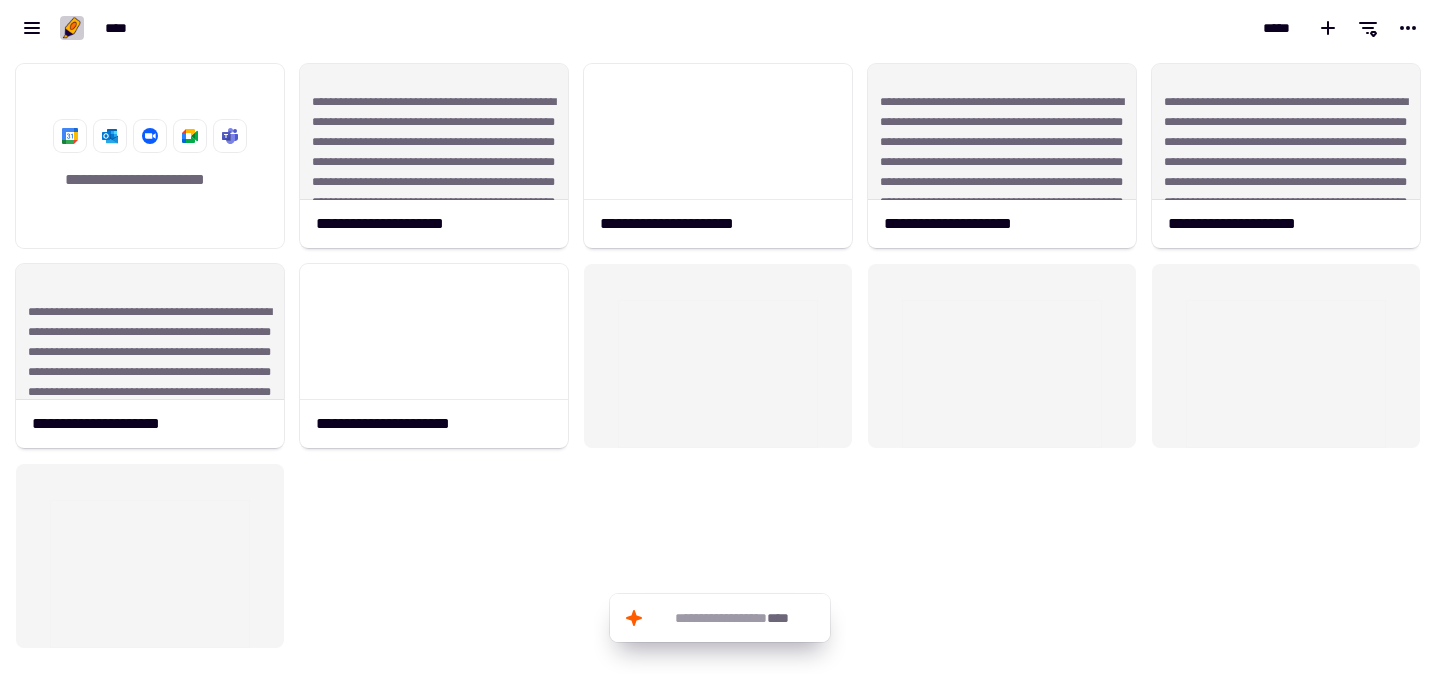 click 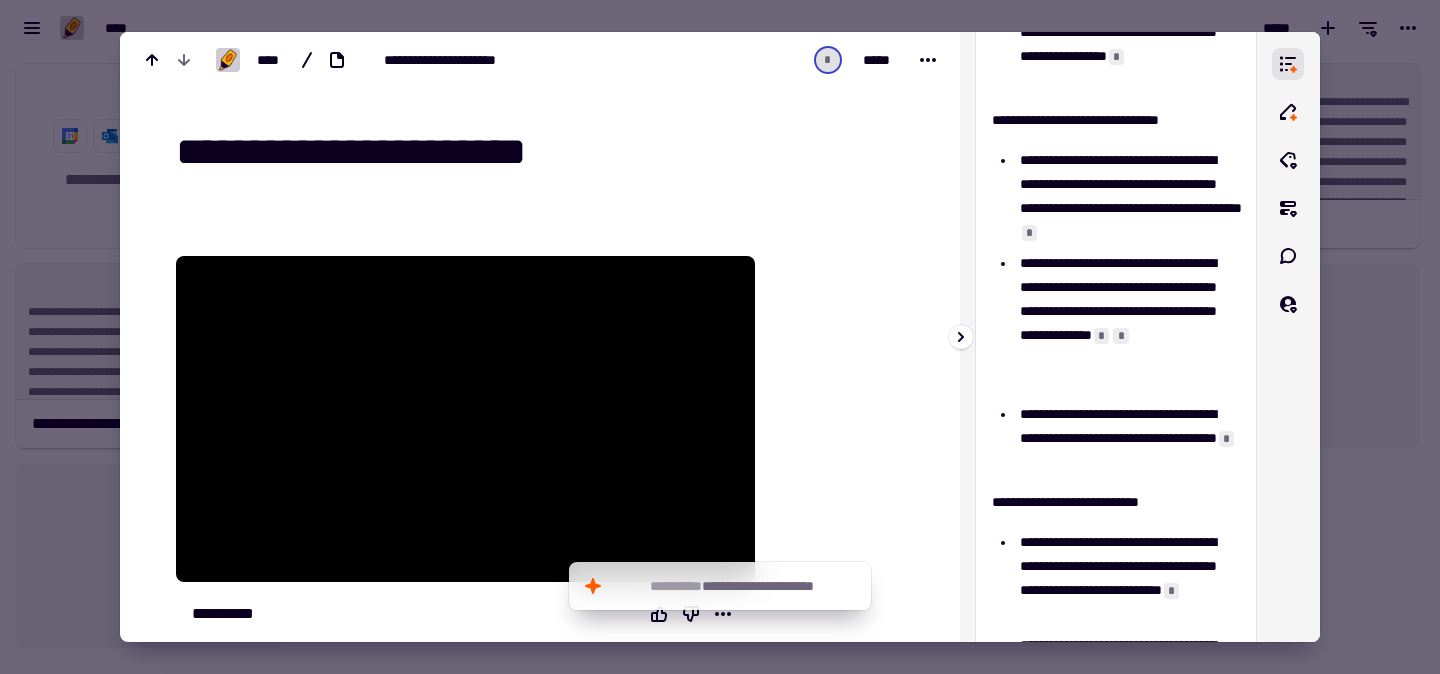 scroll, scrollTop: 300, scrollLeft: 0, axis: vertical 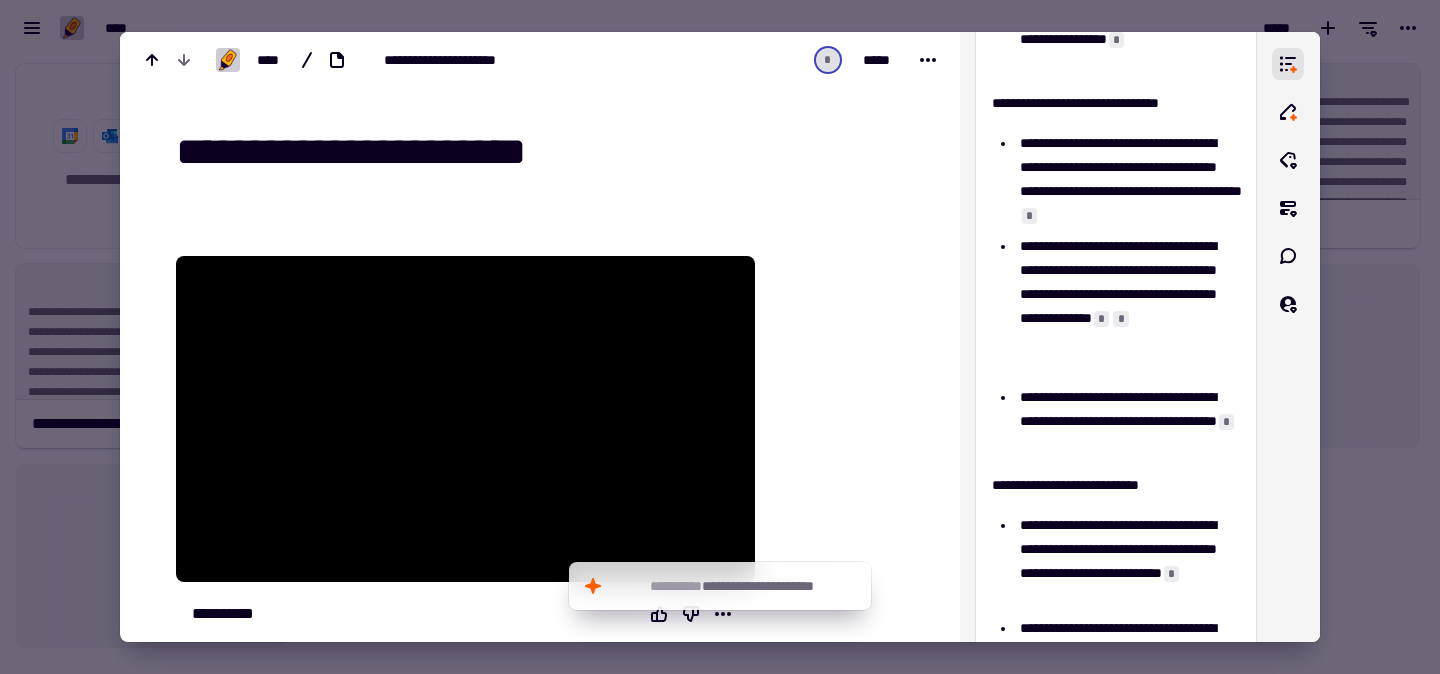 drag, startPoint x: 964, startPoint y: 333, endPoint x: 877, endPoint y: 340, distance: 87.28116 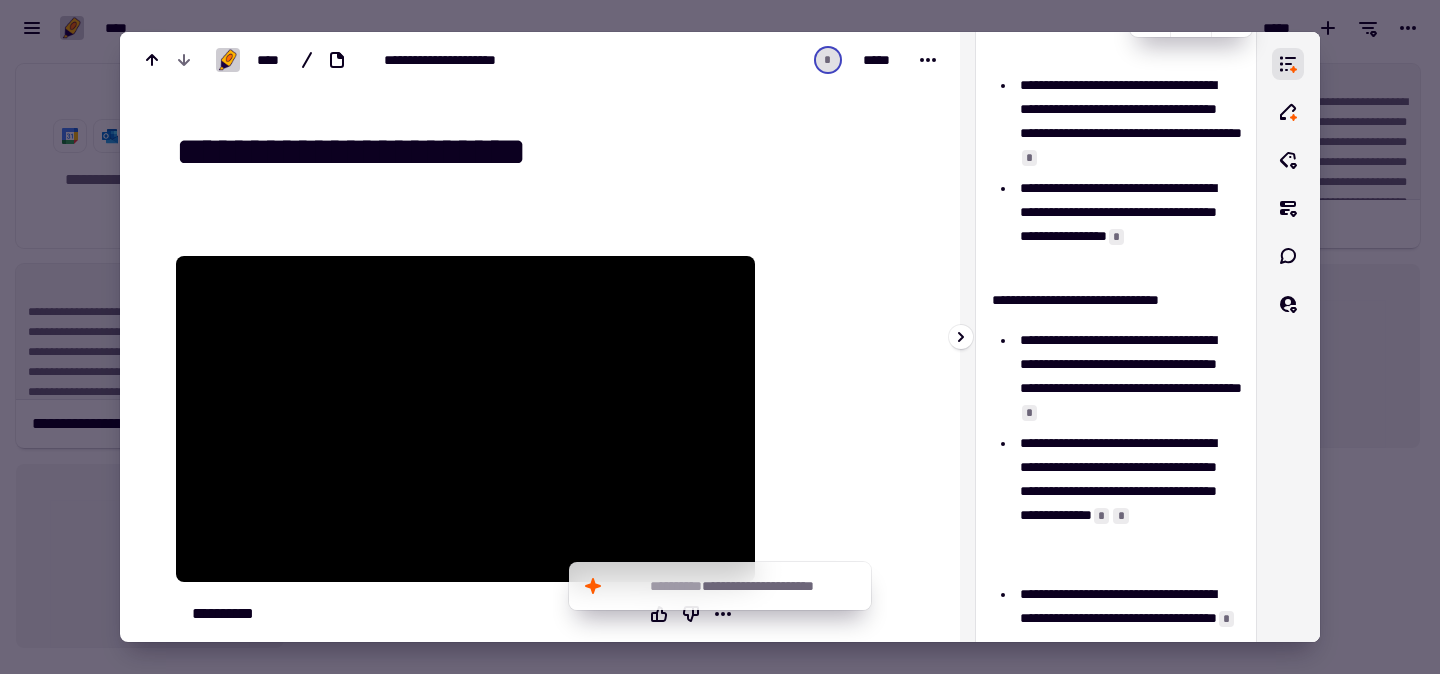 scroll, scrollTop: 0, scrollLeft: 0, axis: both 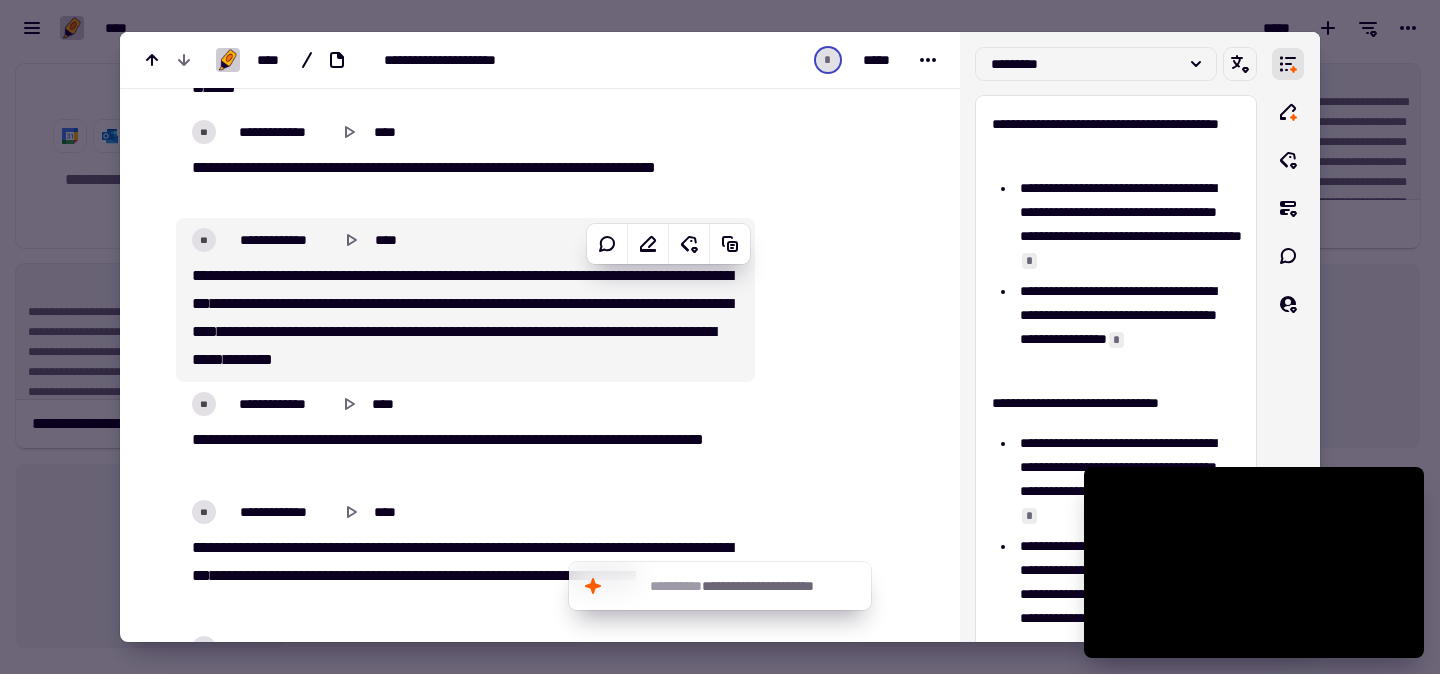 click at bounding box center [720, 337] 